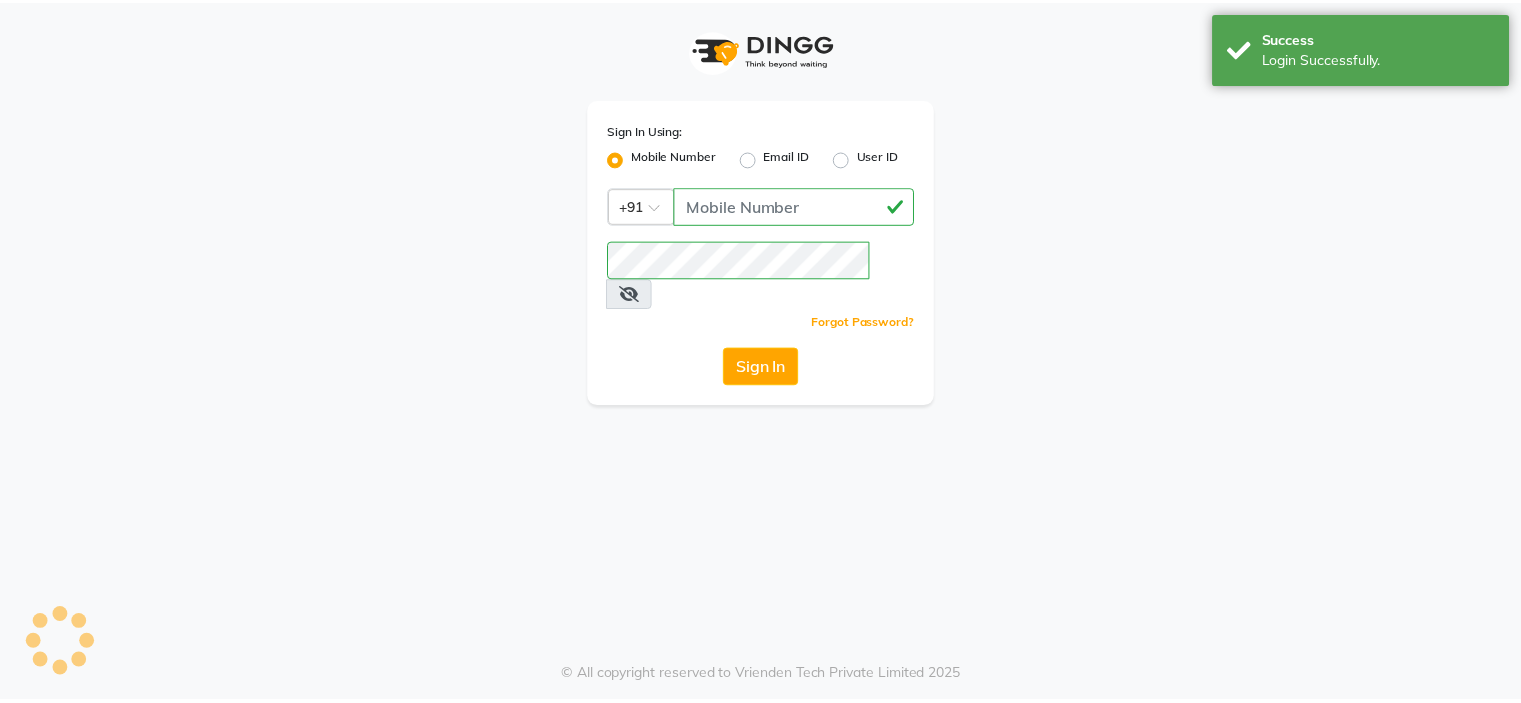 scroll, scrollTop: 0, scrollLeft: 0, axis: both 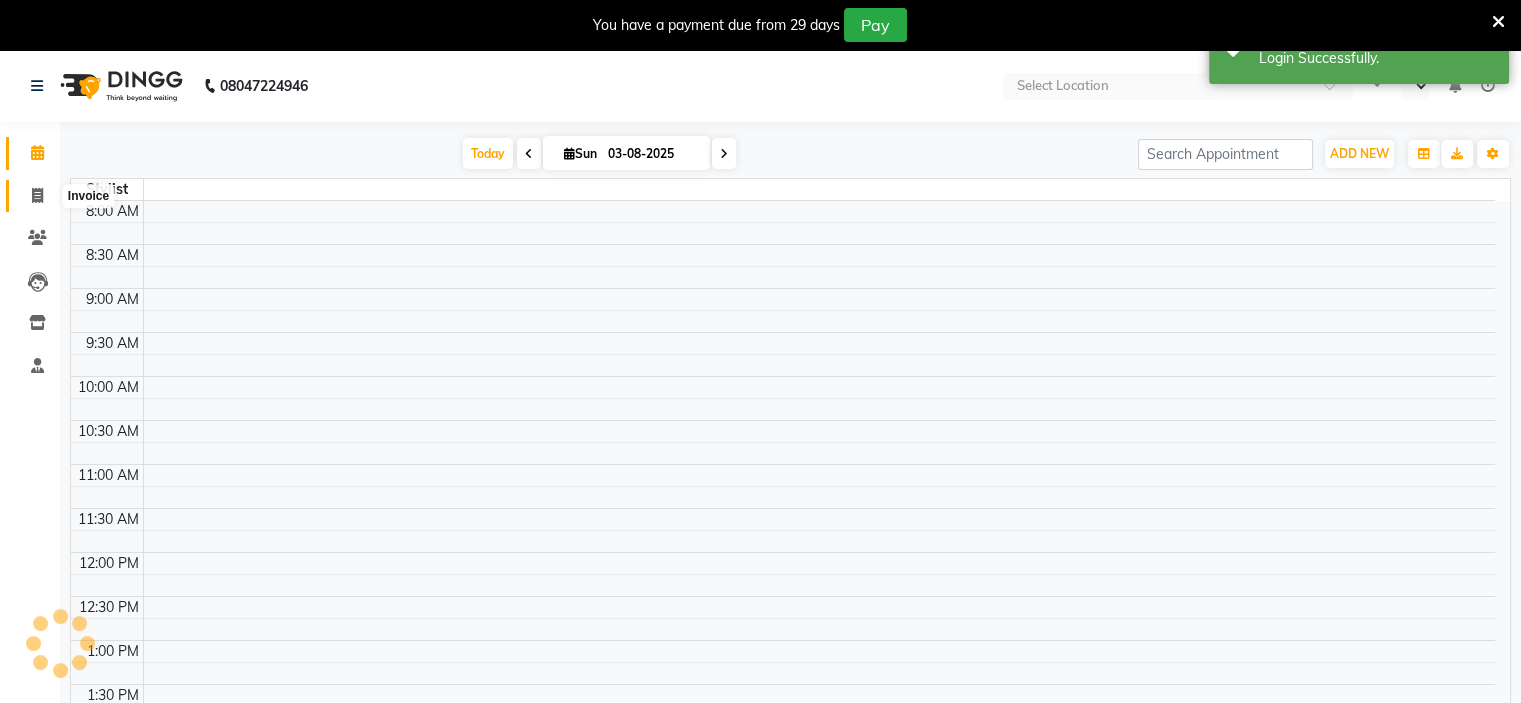 click 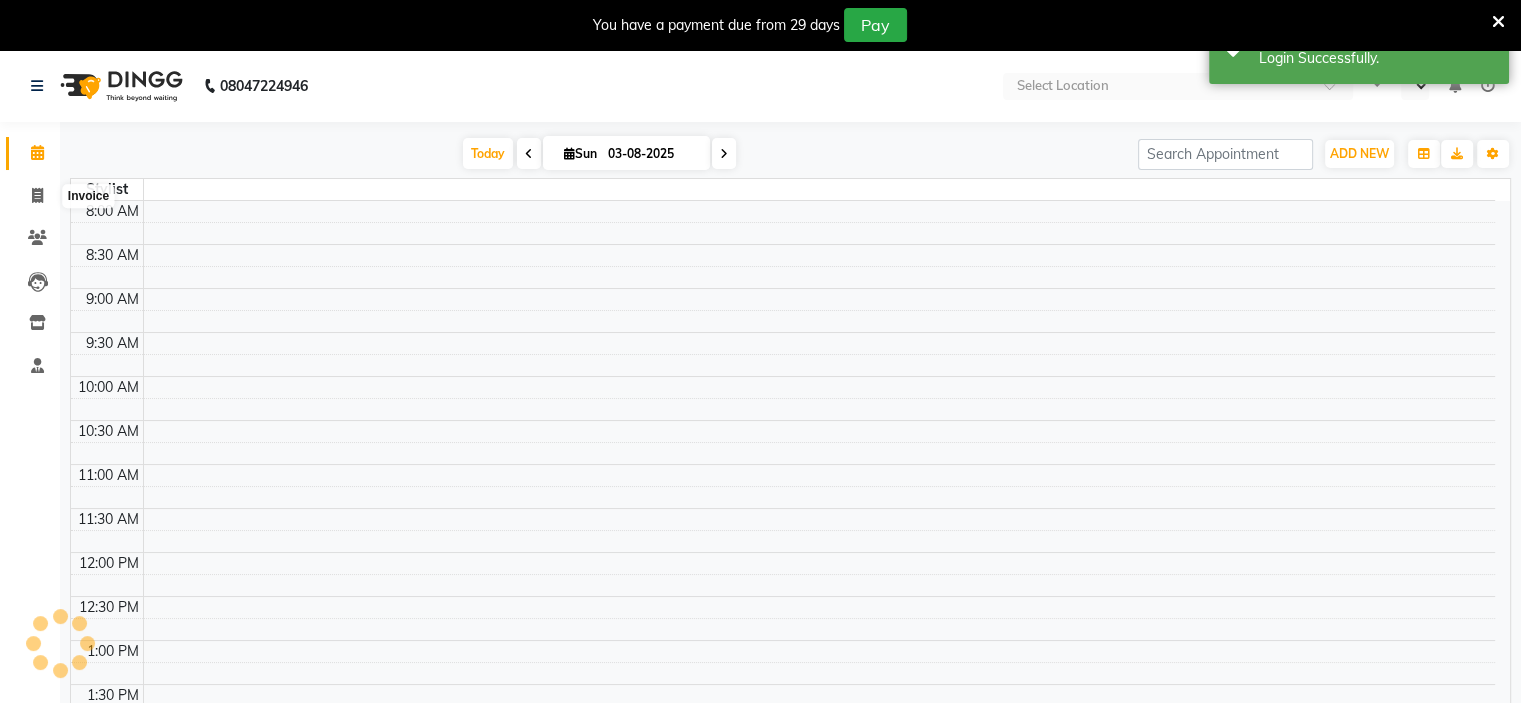 select on "service" 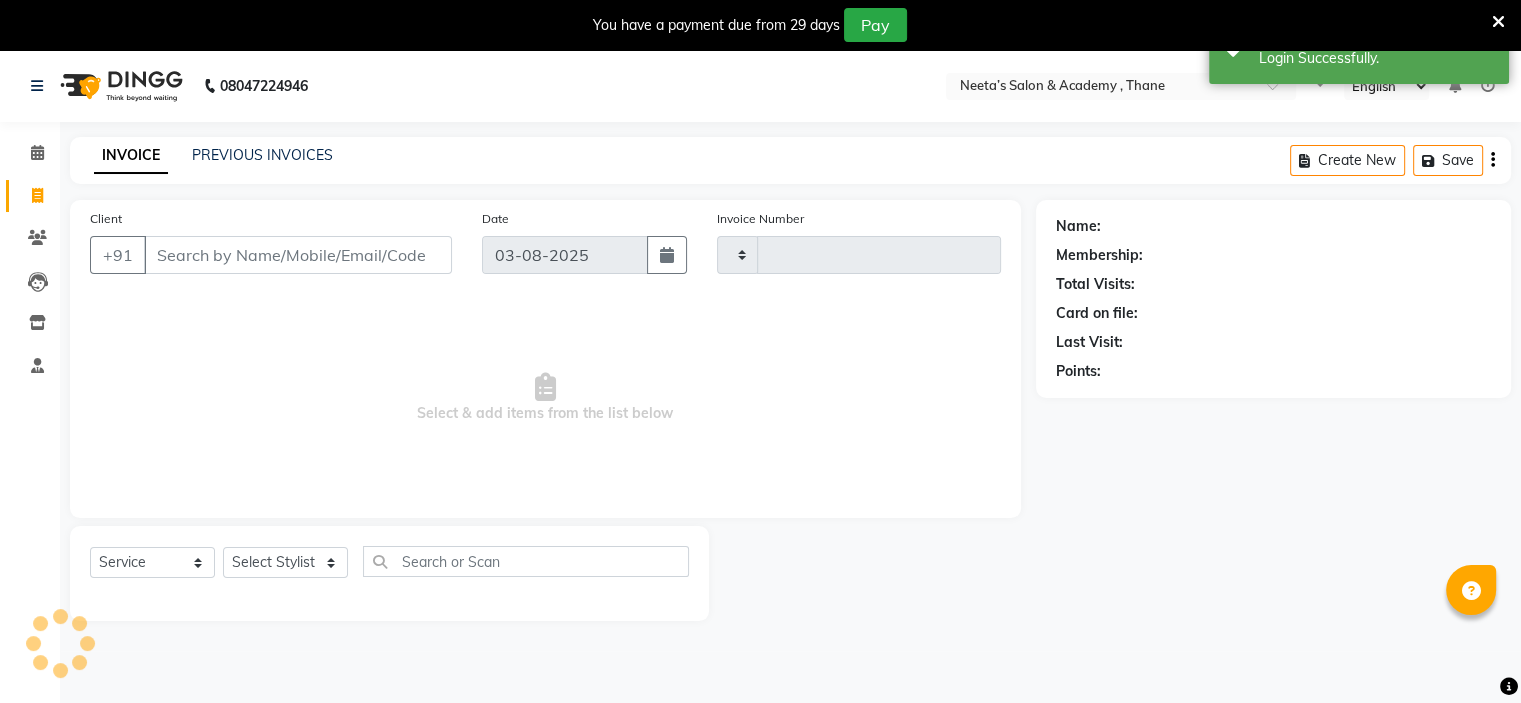 select on "en" 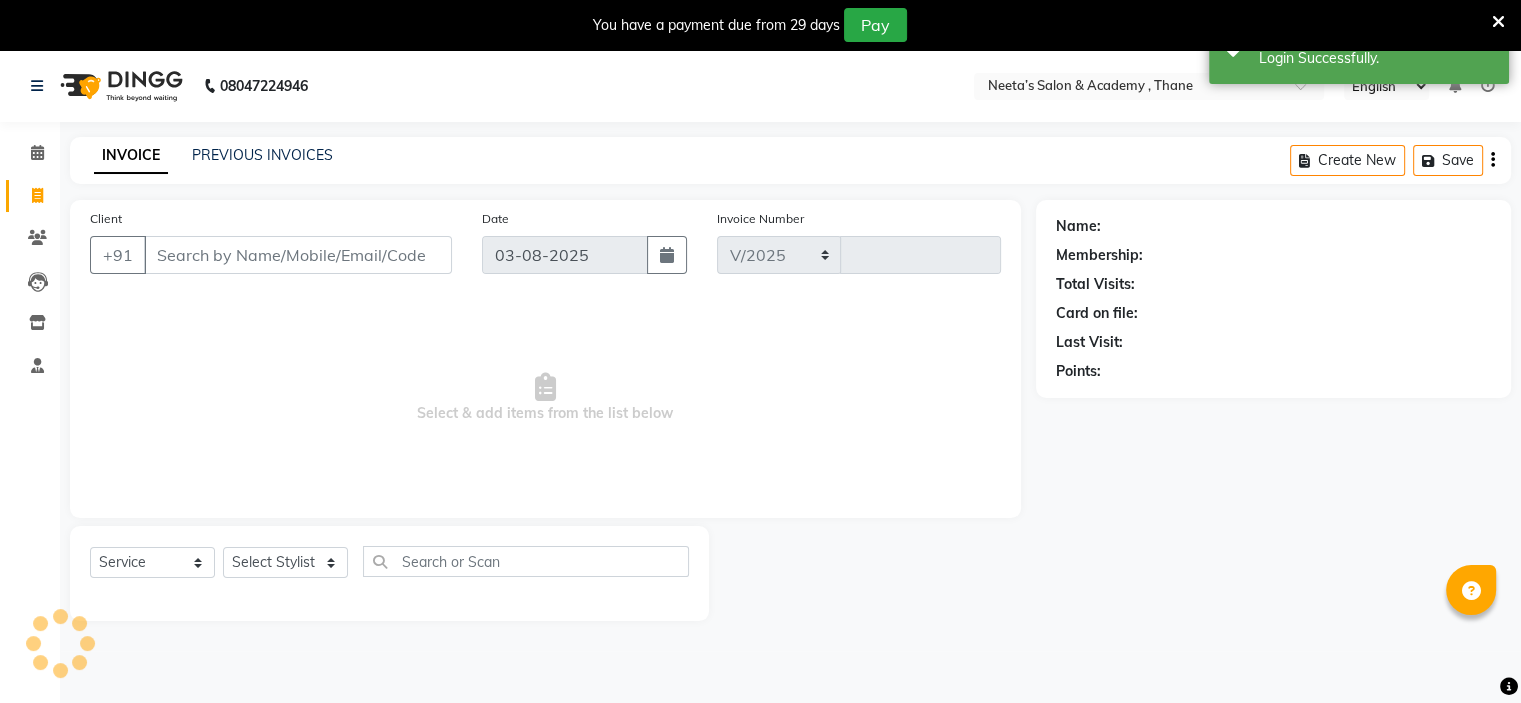 select on "8519" 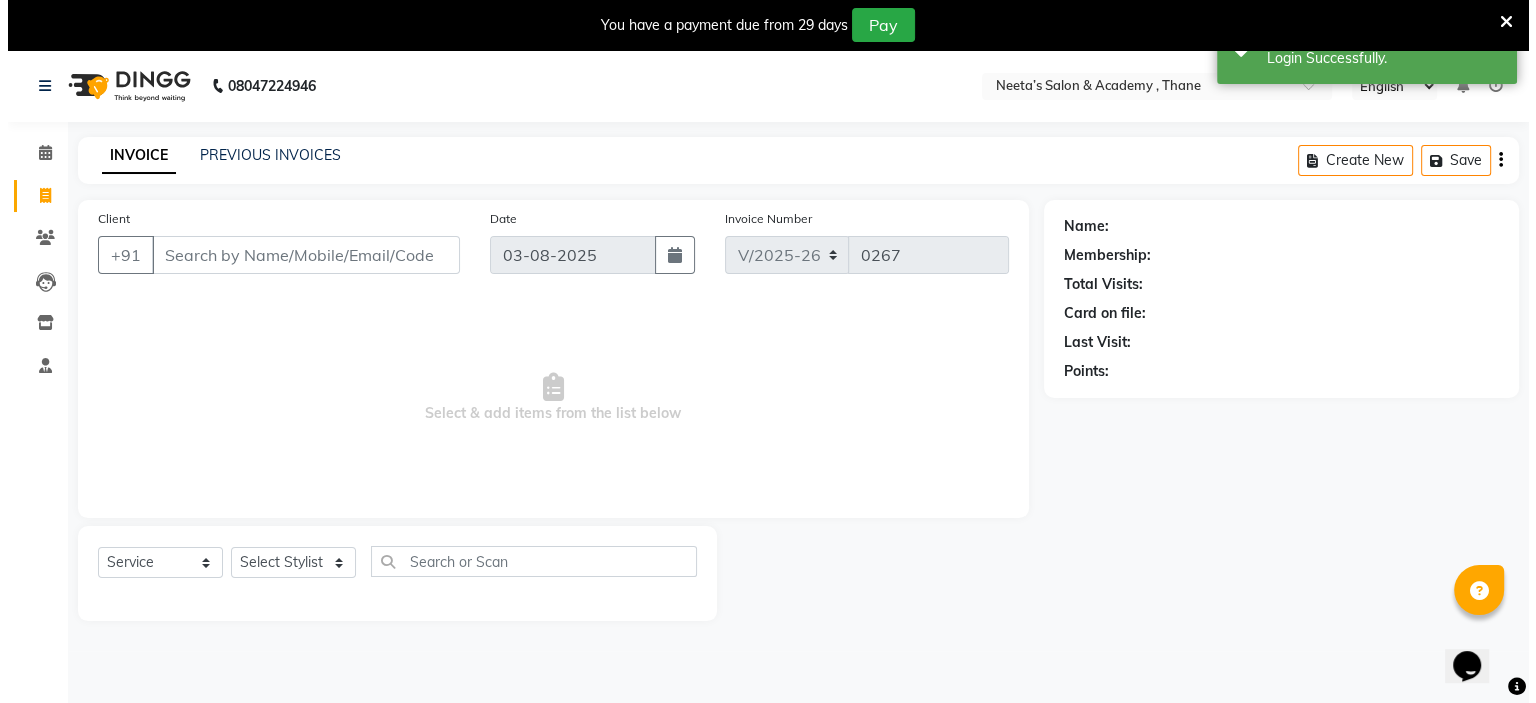 scroll, scrollTop: 0, scrollLeft: 0, axis: both 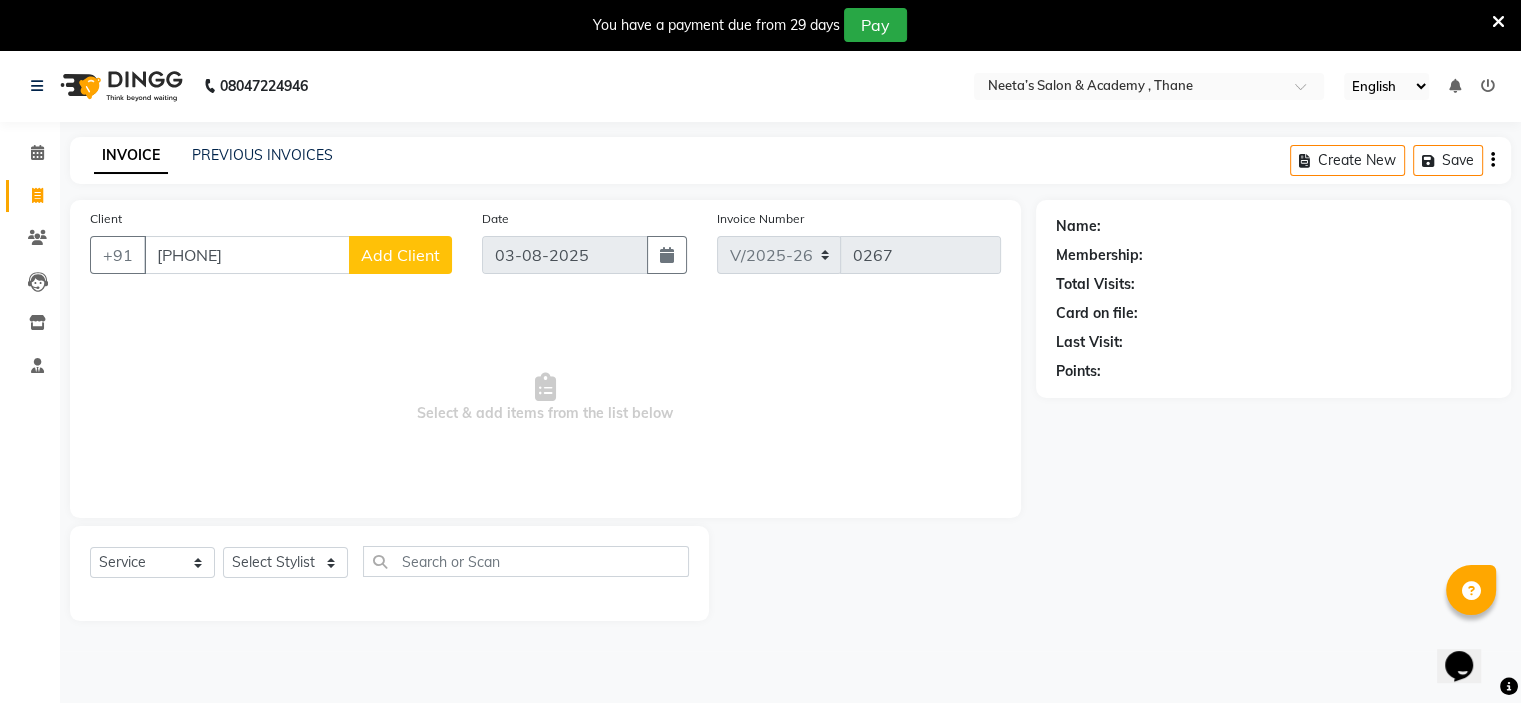 type on "[PHONE]" 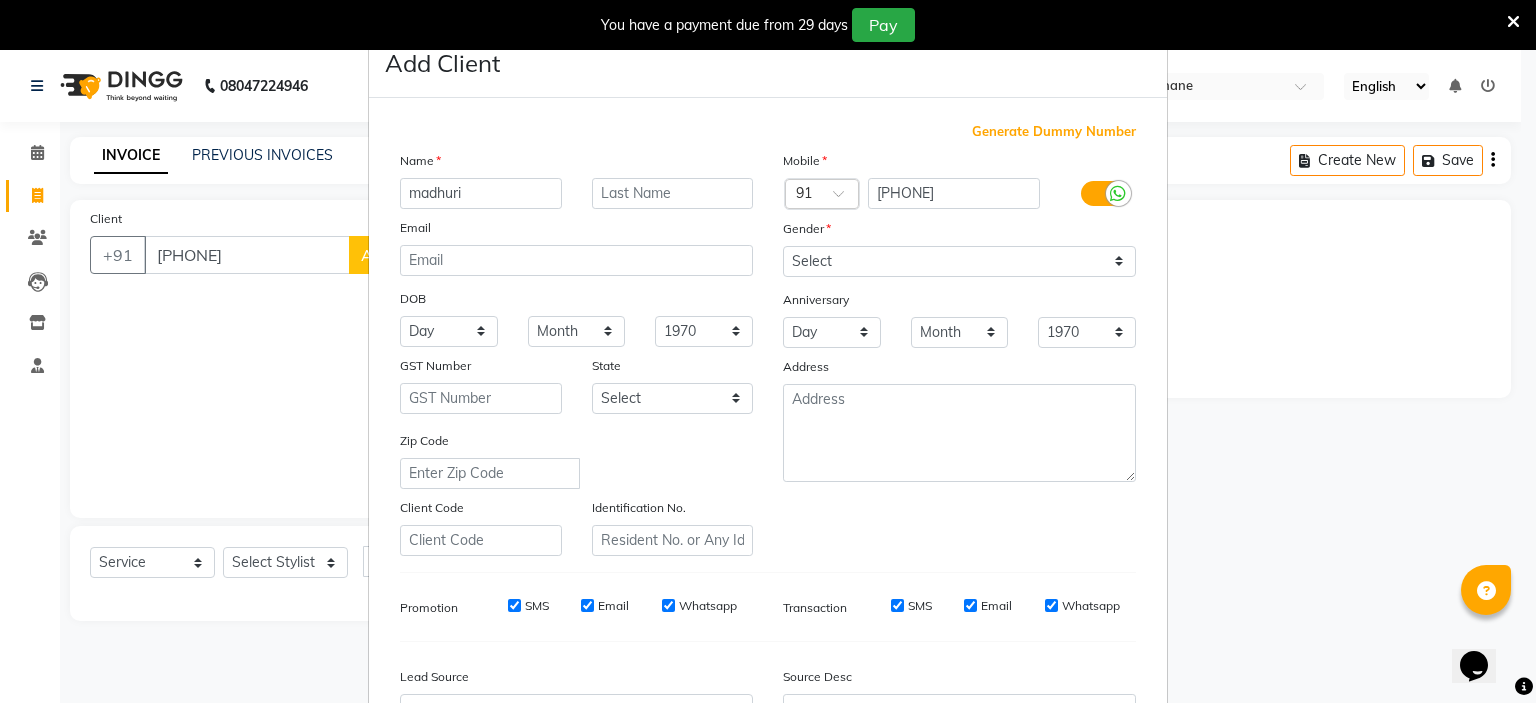 type on "madhuri" 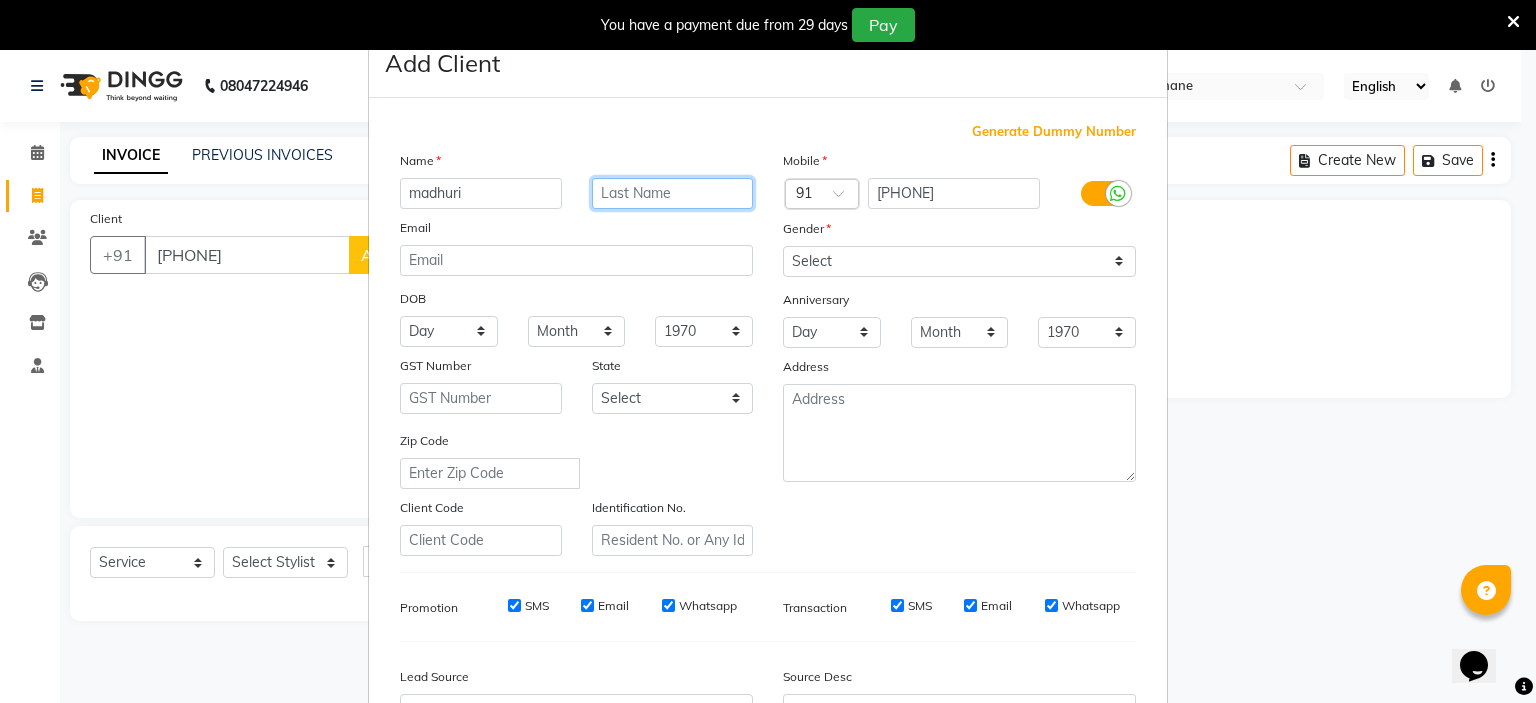 click at bounding box center (673, 193) 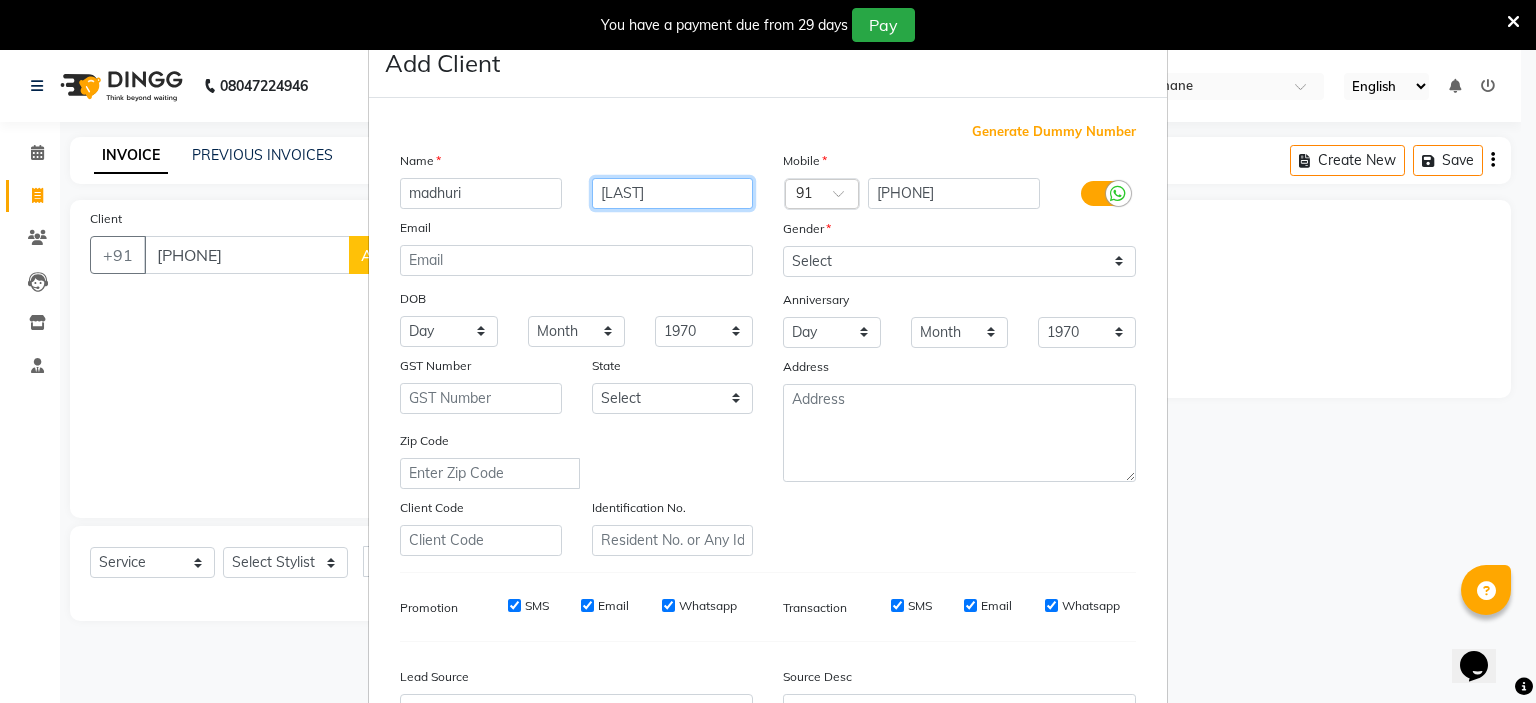 type on "[LAST]" 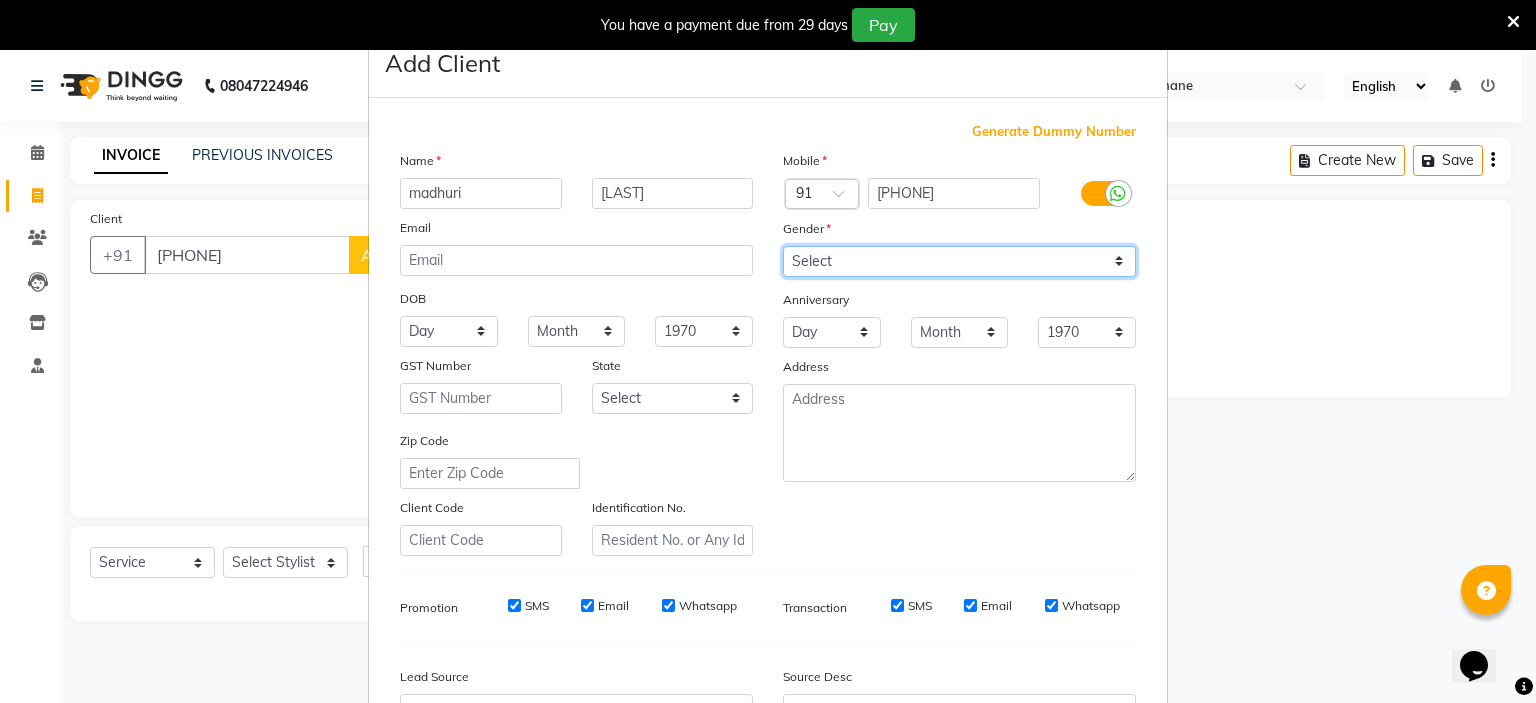 click on "Select Male Female Other Prefer Not To Say" at bounding box center (959, 261) 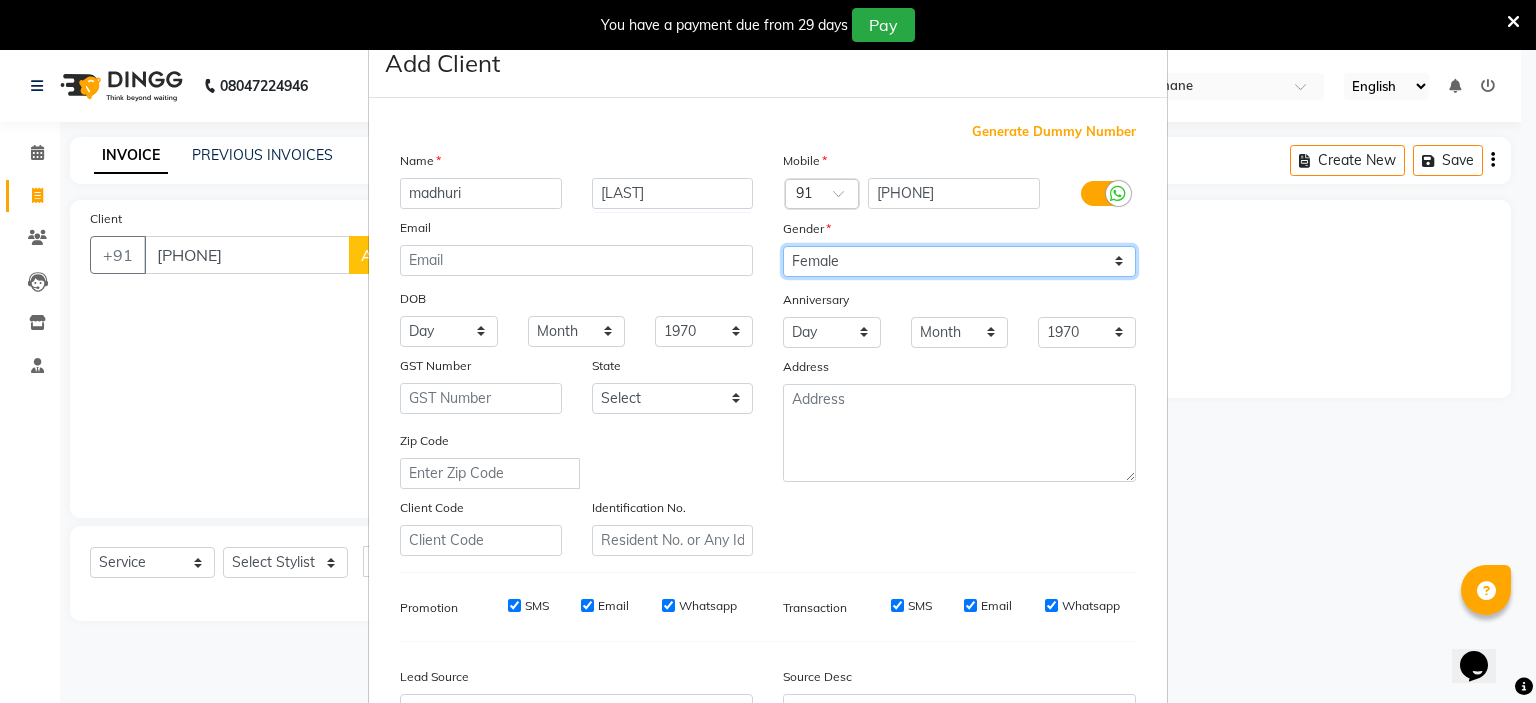 click on "Select Male Female Other Prefer Not To Say" at bounding box center (959, 261) 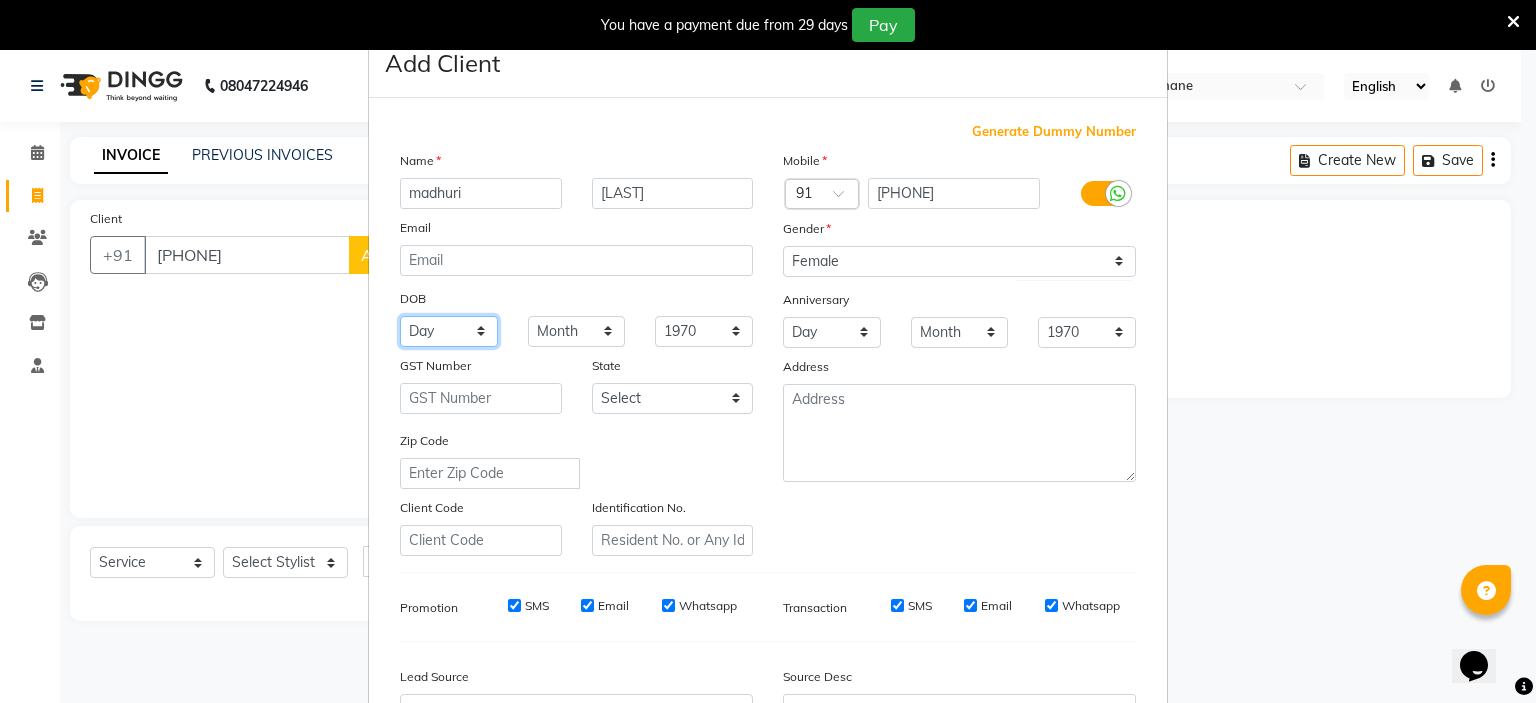 click on "Day 01 02 03 04 05 06 07 08 09 10 11 12 13 14 15 16 17 18 19 20 21 22 23 24 25 26 27 28 29 30 31" at bounding box center (449, 331) 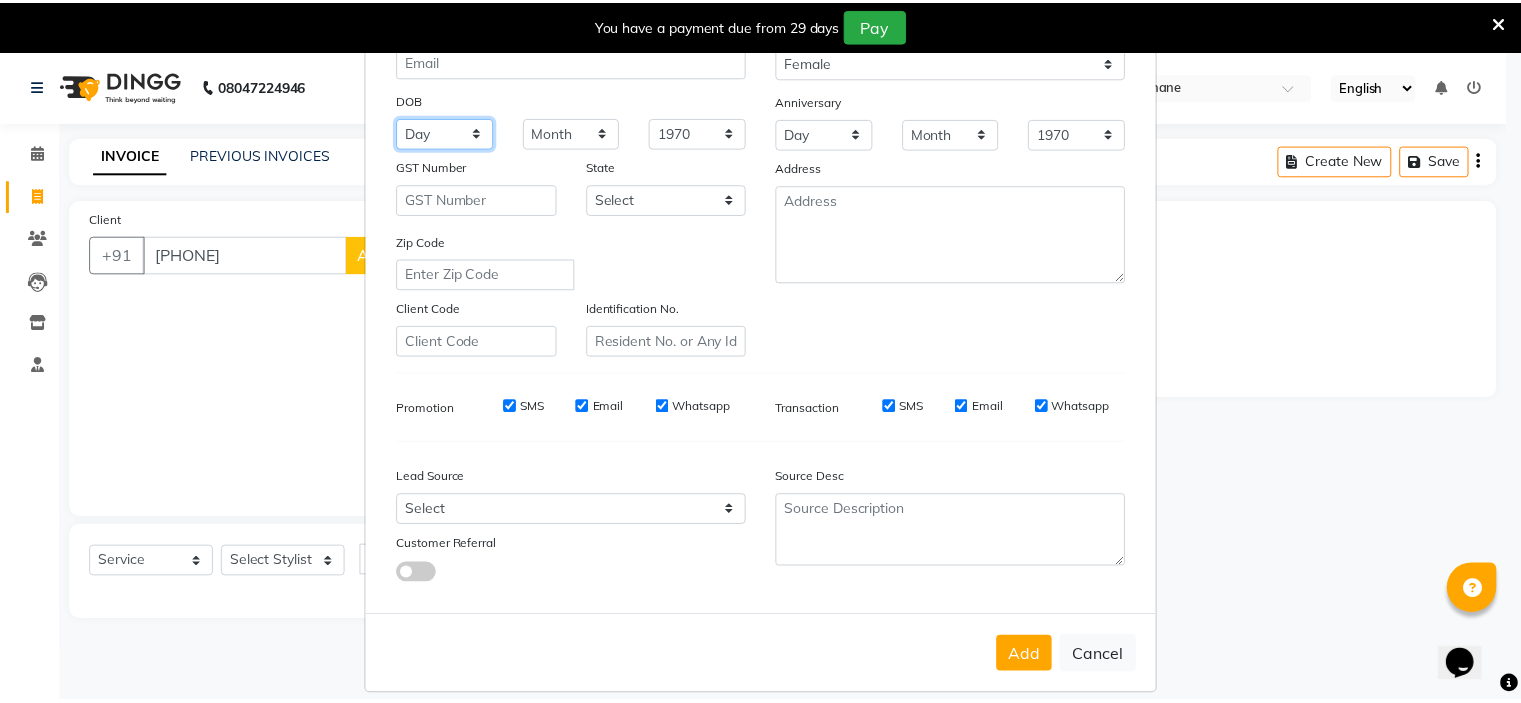 scroll, scrollTop: 200, scrollLeft: 0, axis: vertical 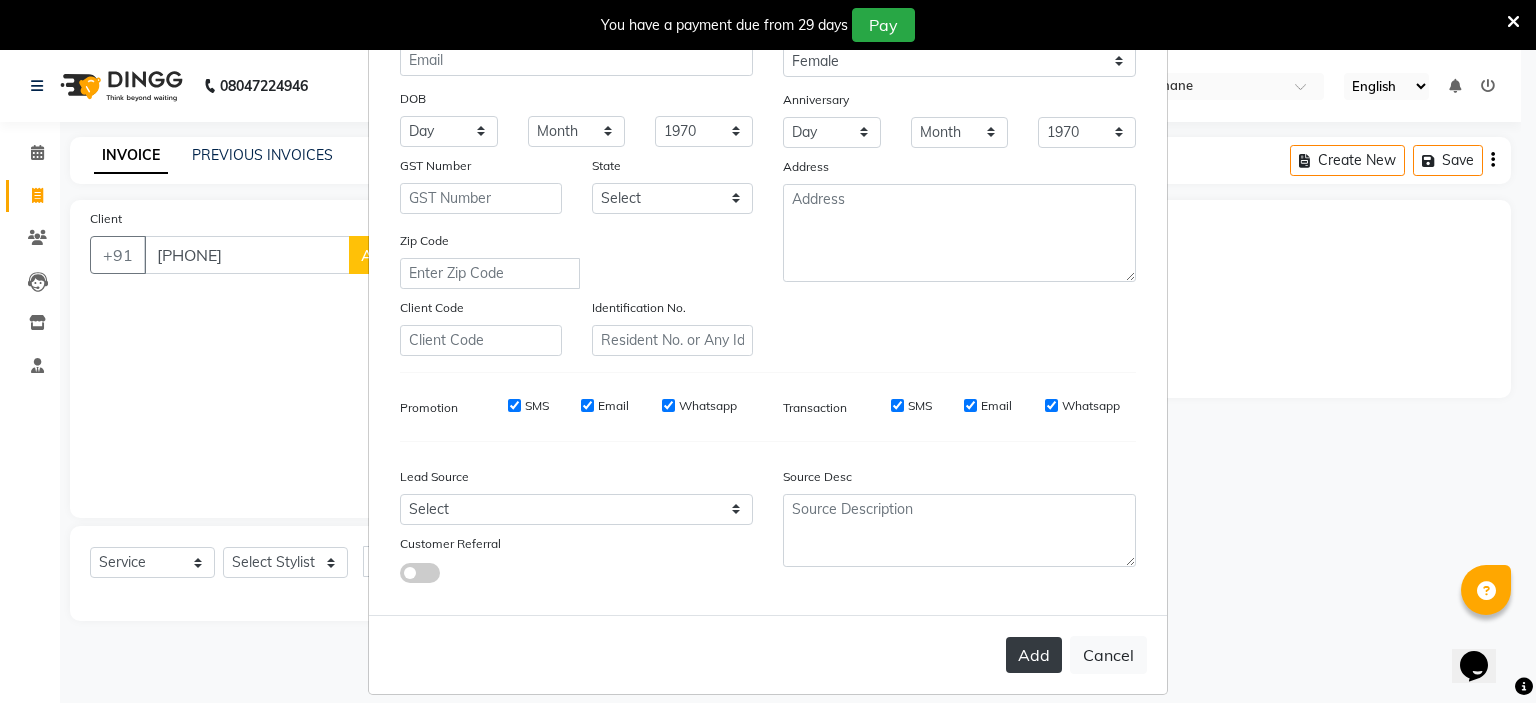 click on "Add" at bounding box center (1034, 655) 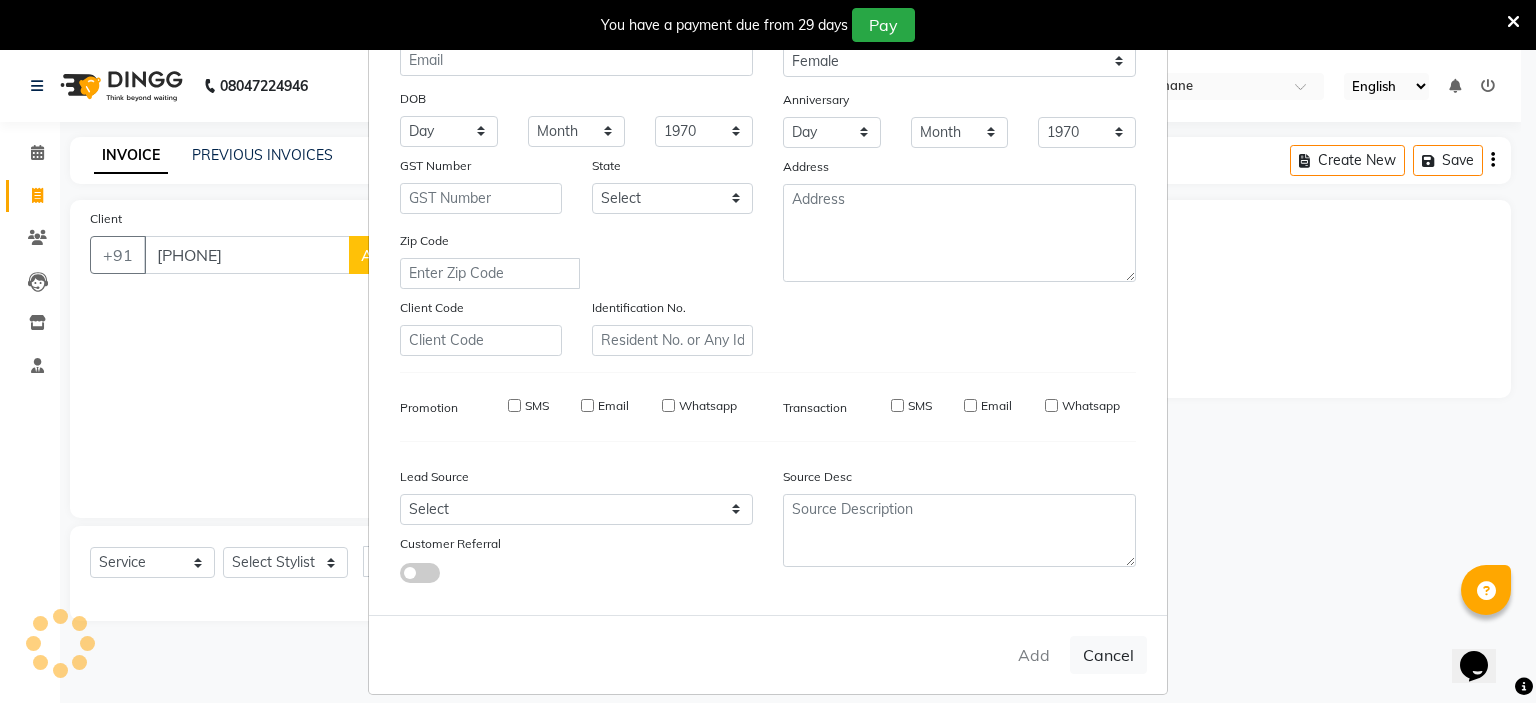 type on "93******19" 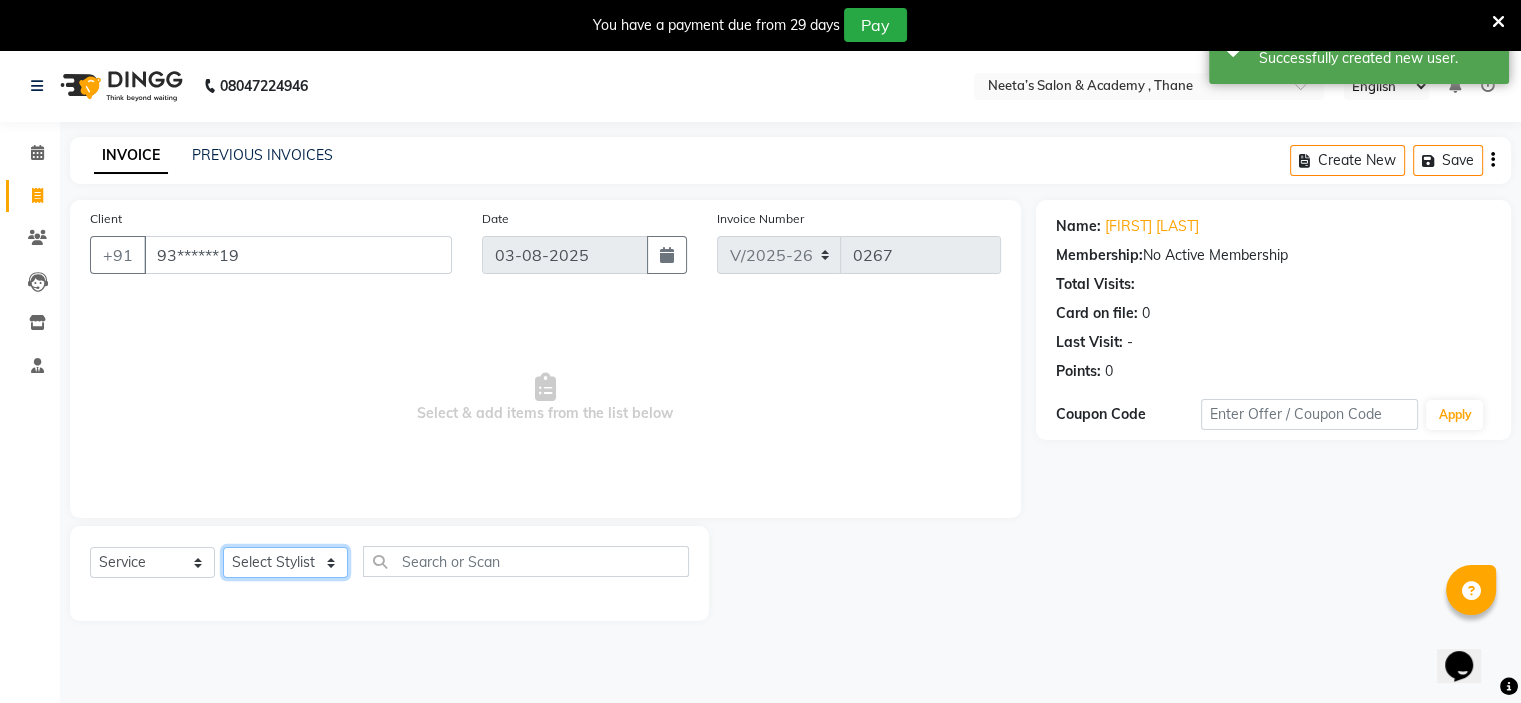 click on "Select Stylist  [NAME] (Owner) [NAME] [NAME] [NAME] [NAME] [NAME] [NAME] [NAME] [NAME]" 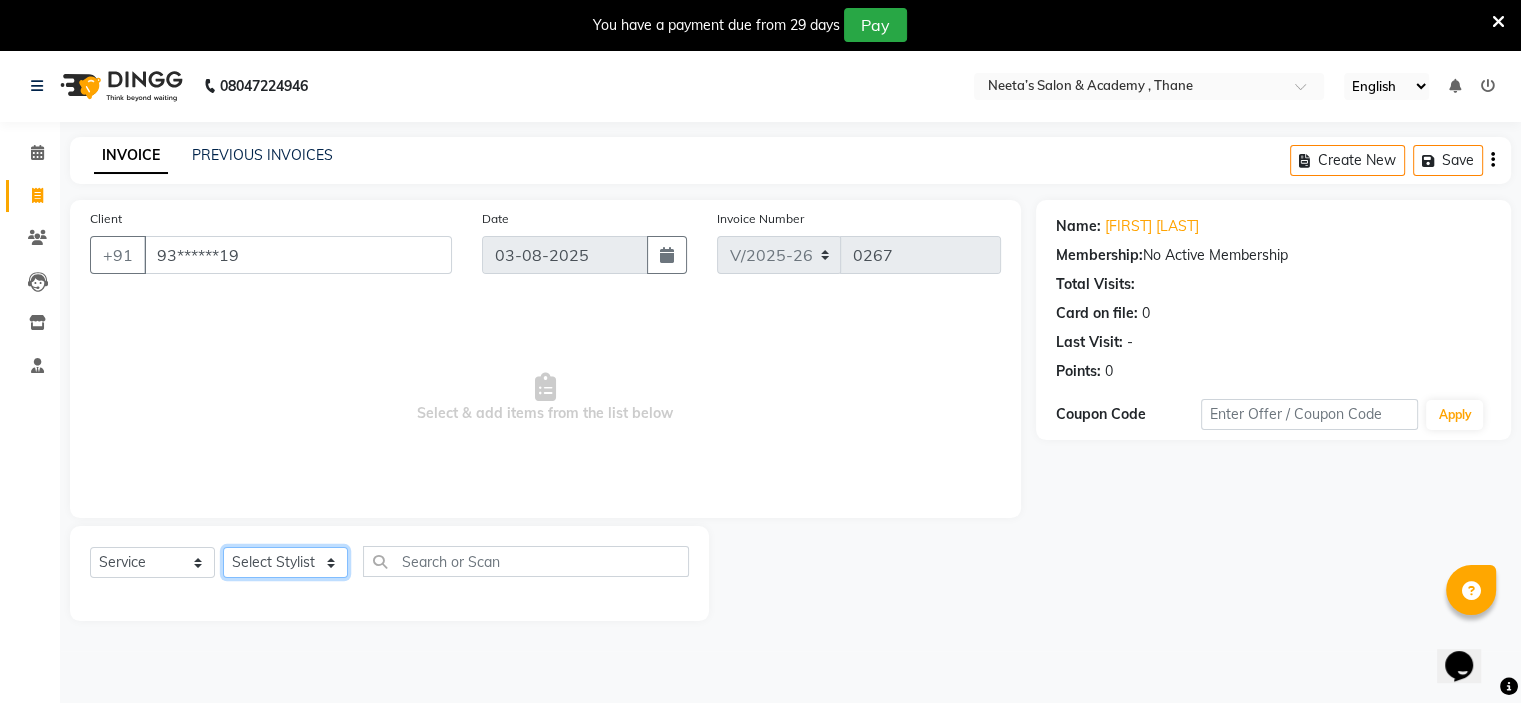 select on "84145" 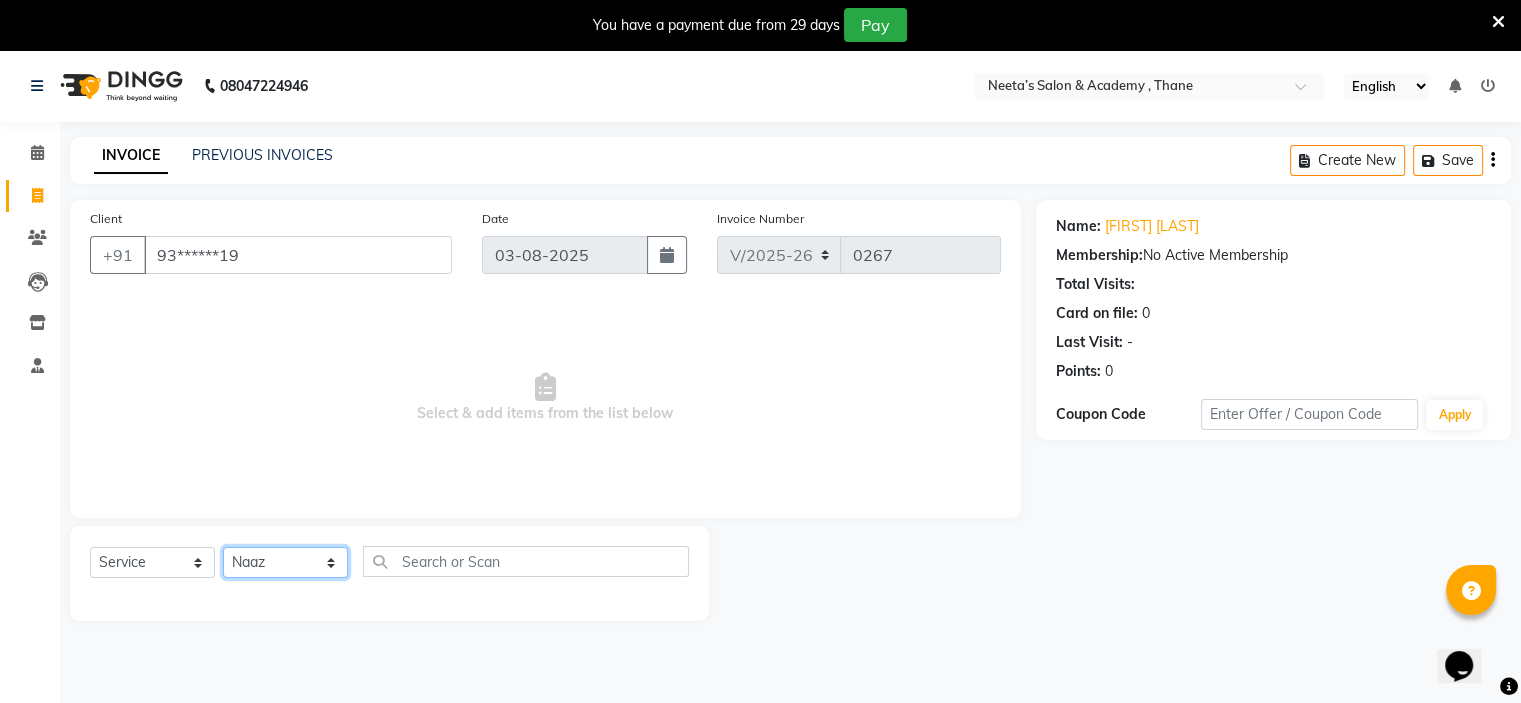 click on "Select Stylist  [NAME] (Owner) [NAME] [NAME] [NAME] [NAME] [NAME] [NAME] [NAME] [NAME]" 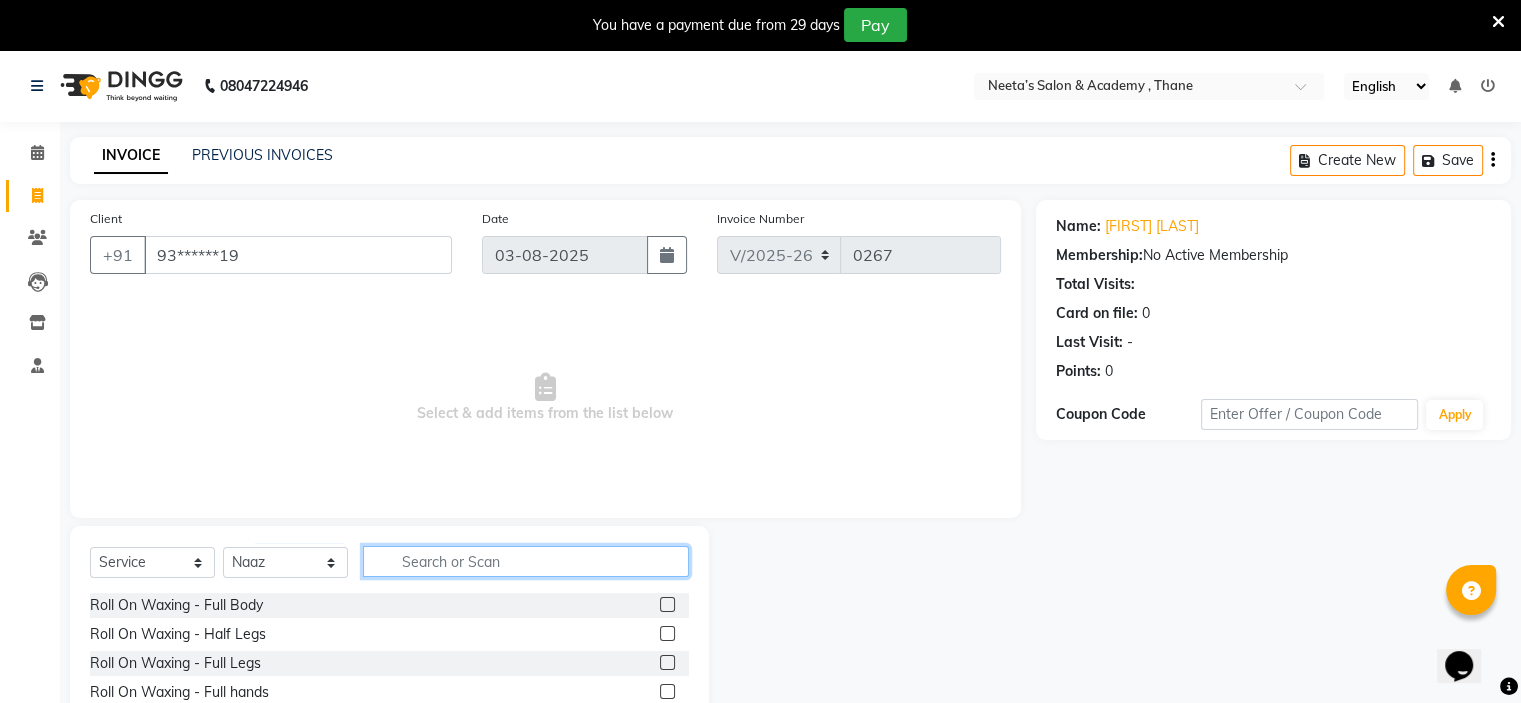 click 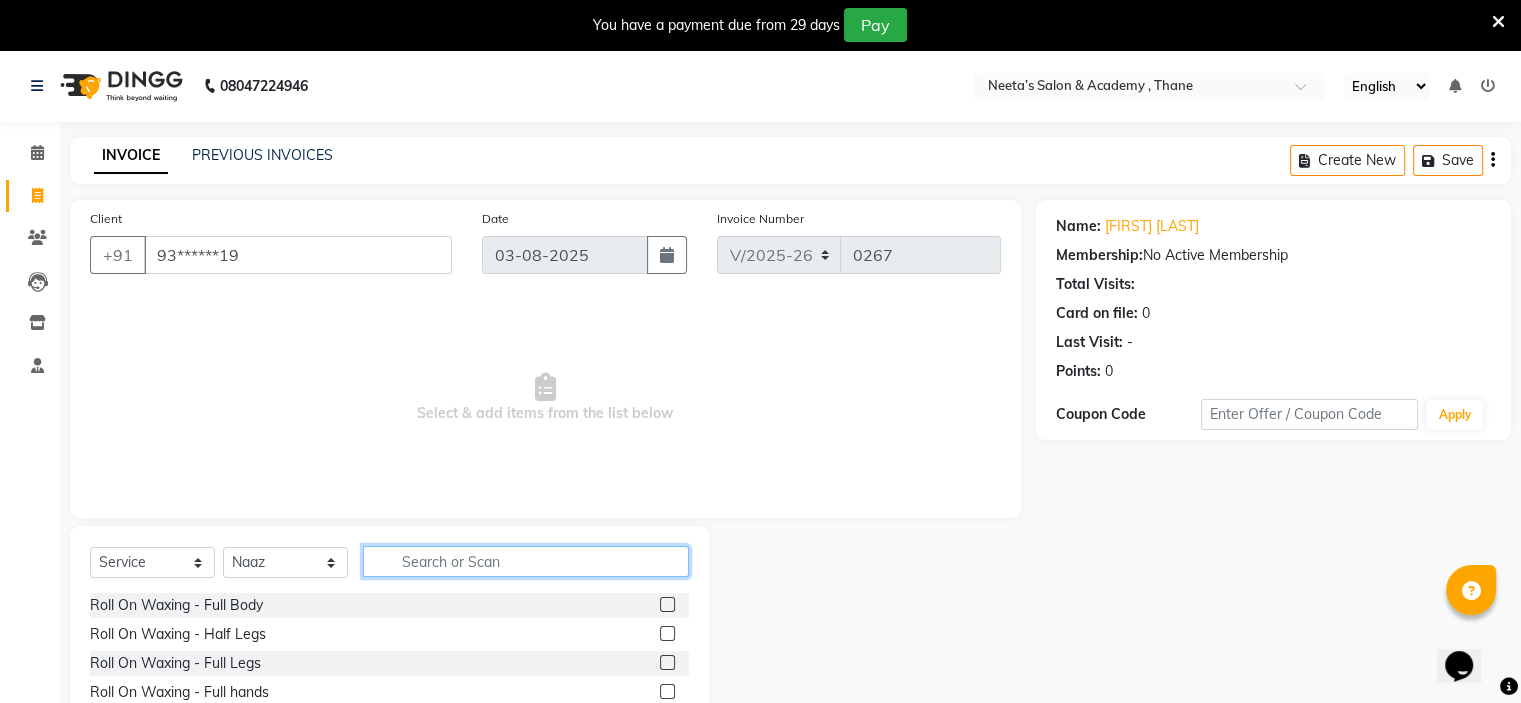 type on "m" 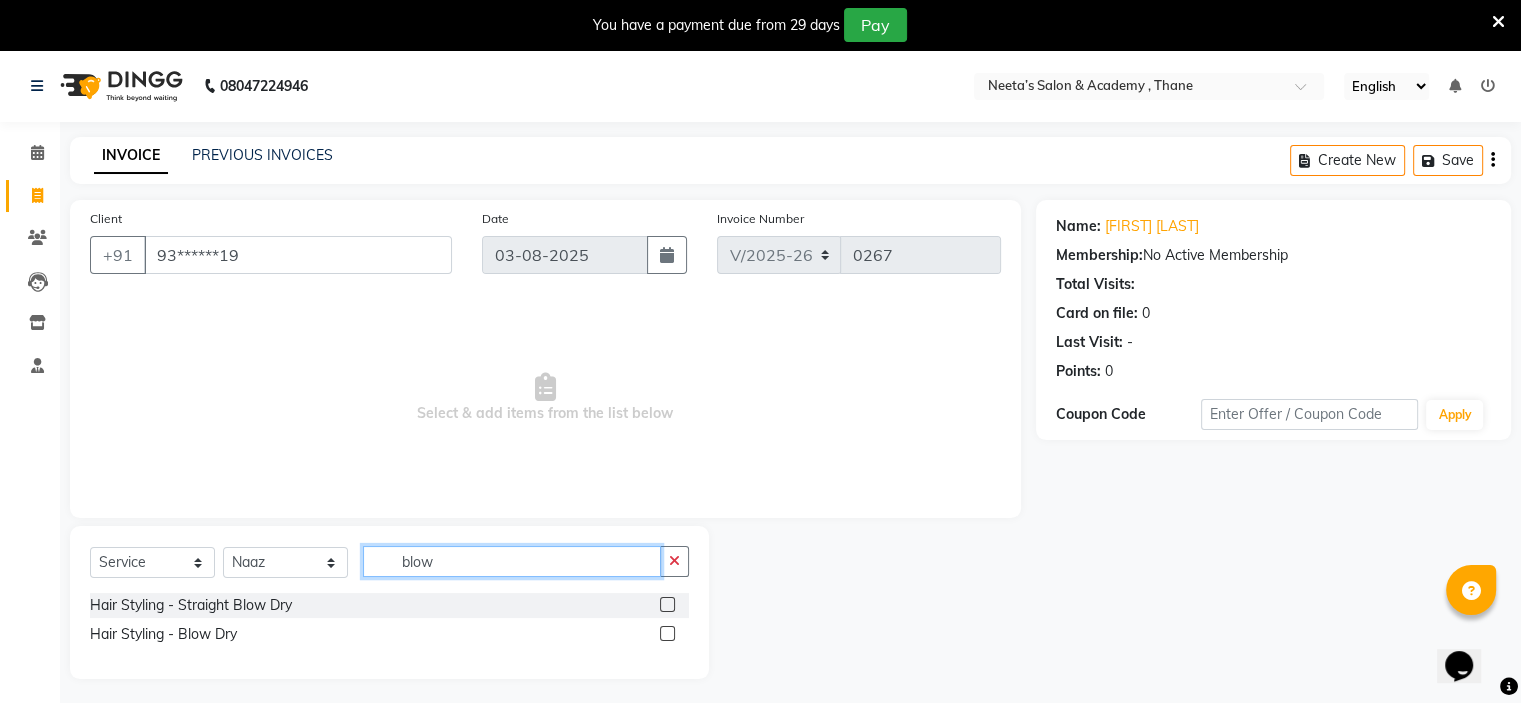 type on "blow" 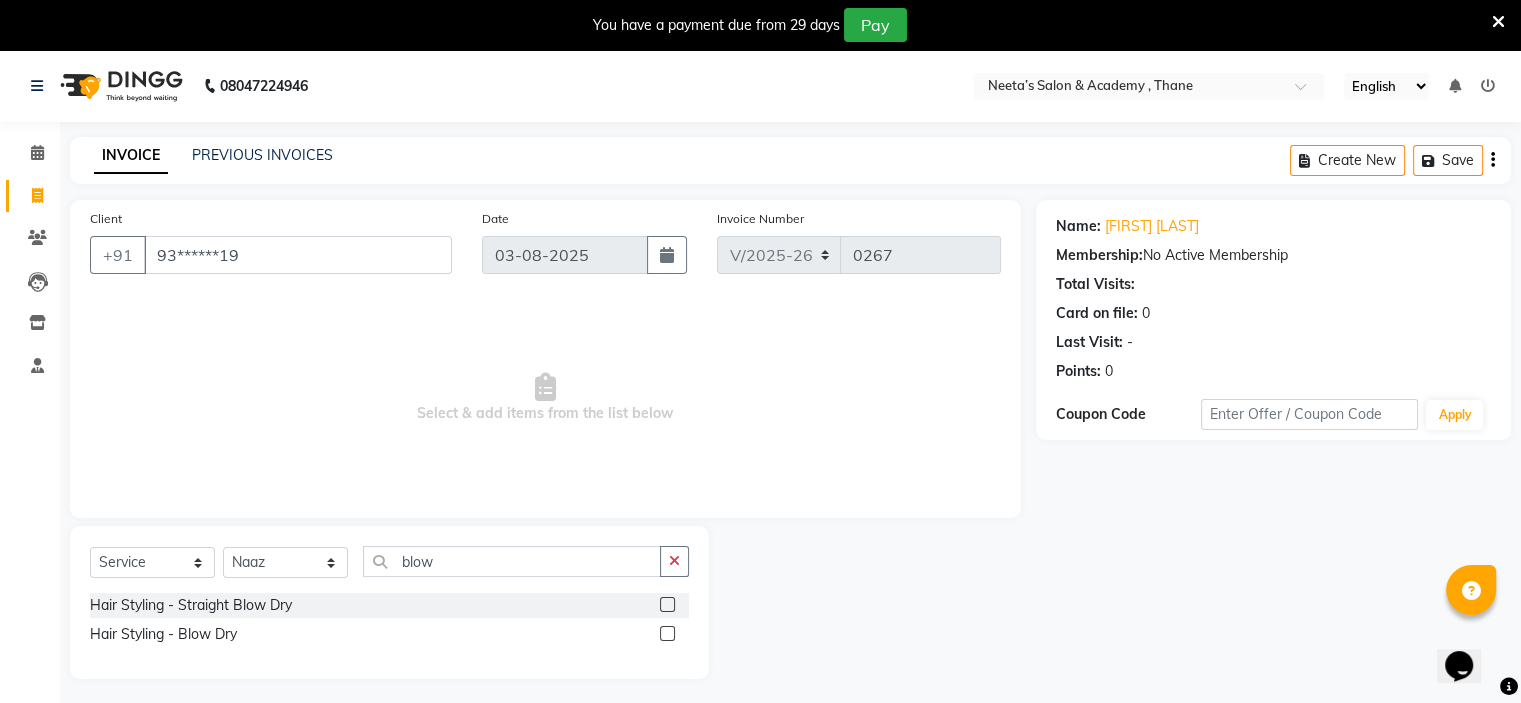click 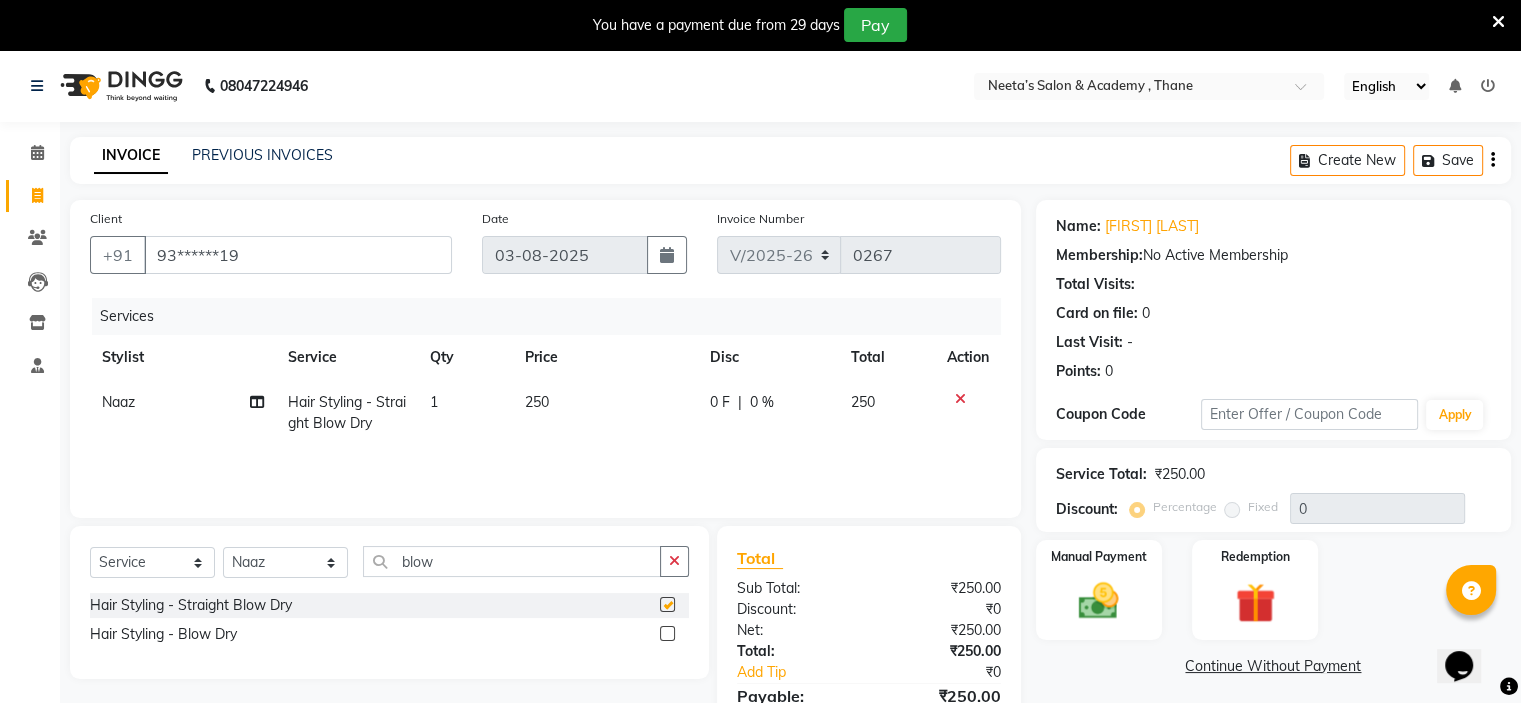 checkbox on "false" 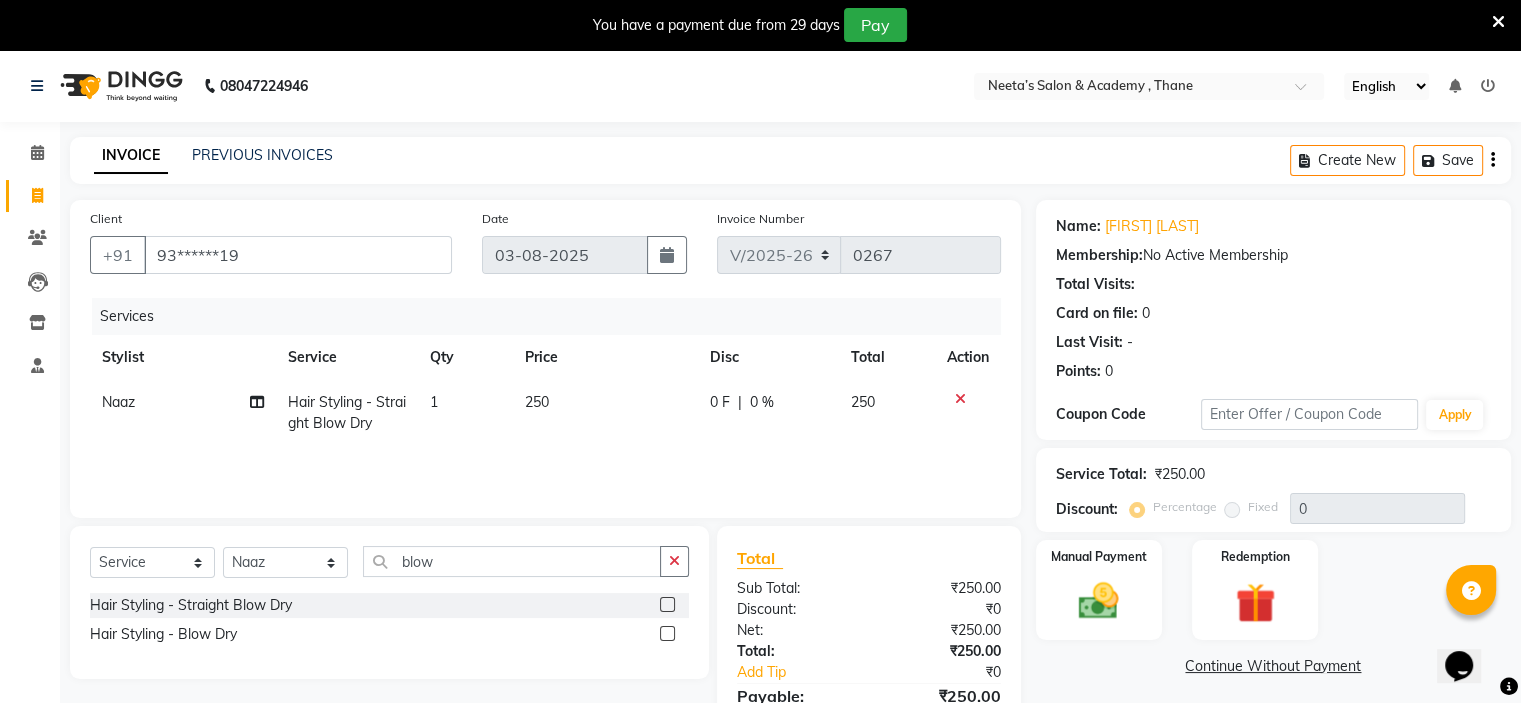 click on "0 F" 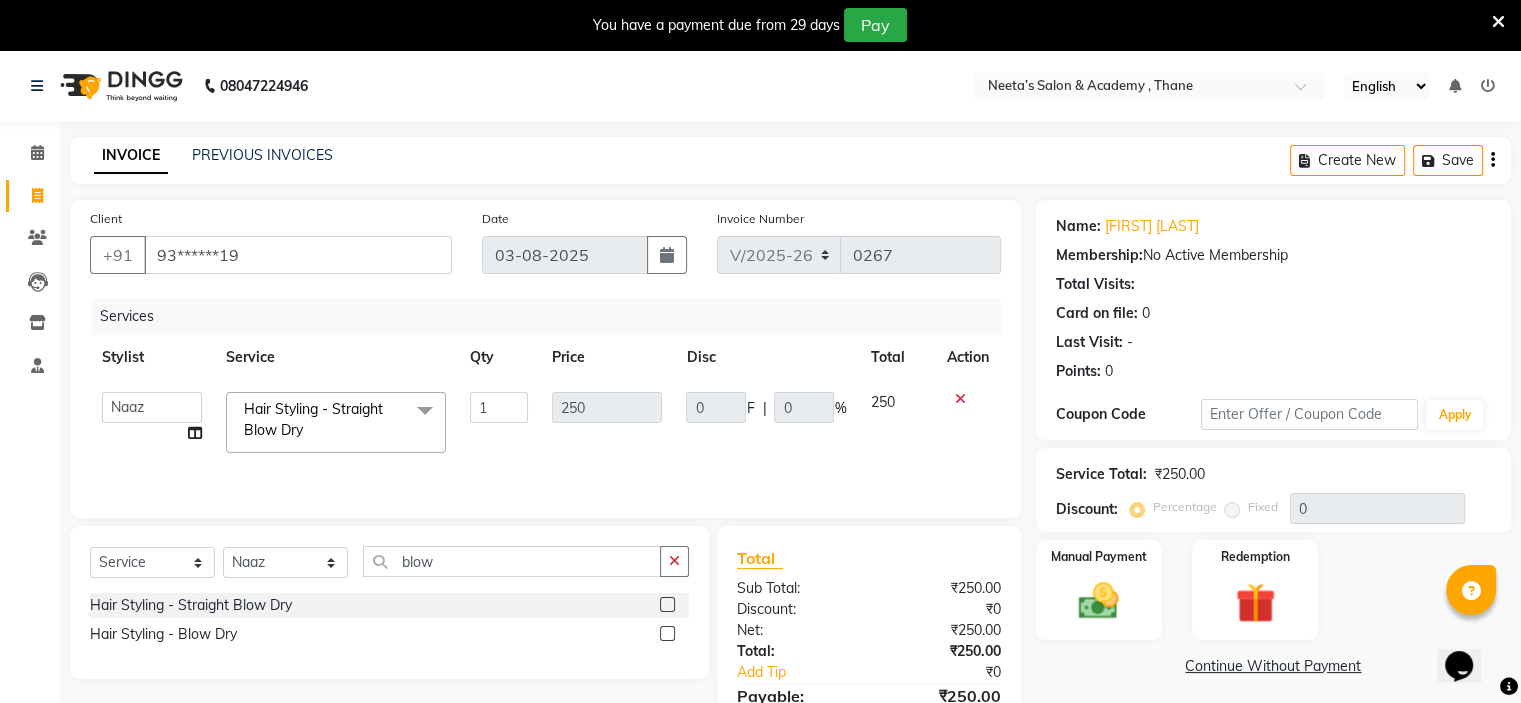 click on "Services Stylist Service Qty Price Disc Total Action   [NAME] (Owner)   [NAME]   [NAME]   [NAME]   [NAME]   [NAME]   [NAME]   [NAME]  Hair Styling - Straight Blow Dry  x Roll On Waxing - Full Body Roll On Waxing - Half Legs Roll On Waxing - Full Legs Roll On Waxing - Full hands Roll On Waxing - Underarms Roll On Waxing - Half back Roll On Waxing - Full Back Rica / Boisoft Waxing - Stomach and Chest    2550 Rica / Boisoft Waxing - Half Legs Rica / Boisoft Waxing - Full Legs Rica / Boisoft Waxing - Hands Rica / Boisoft Waxing - Underarms Rica / Boisoft Waxing - Half back Rica / Boisoft Waxing -  Back Rica / Boisoft Waxing - Stomach and Chest Brazilian Stripless Wax - Eyebrows Brazilian Stripless Wax - Upper Lip Brazilian Stripless Wax - Forehead Brazilian Stripless Wax - Side Locks Brazilian Stripless Wax - Jawline Brazilian Stripless Wax - Chin Brazilian Stripless Wax - Nose Brazilian Stripless Wax - Full Face Brazilian Stripless Wax - Under Arms Brazilian Stripless Wax - Bikini Wax 1 250" 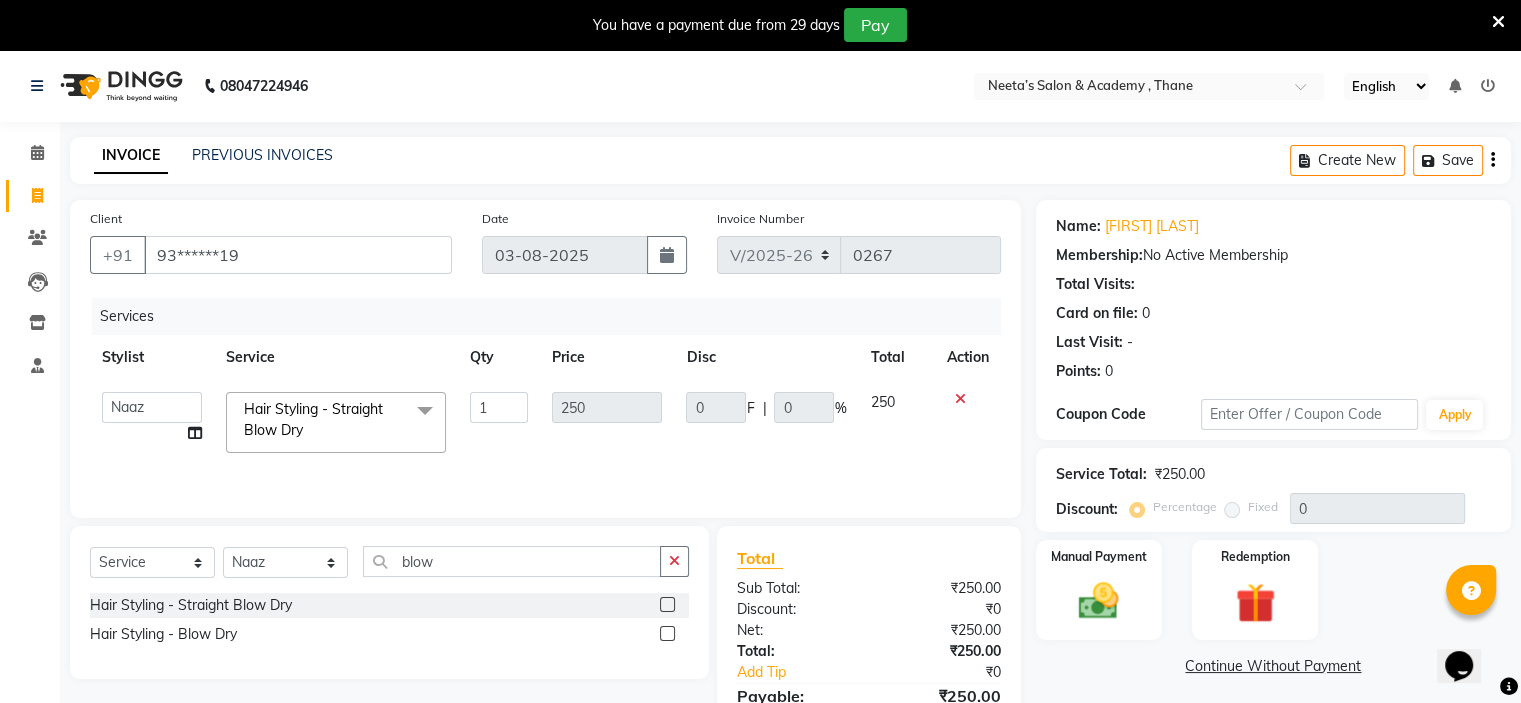 click on "Select  Service  Product  Membership  Package Voucher Prepaid Gift Card  Select Stylist  [NAME] (Owner) [NAME] [NAME] [NAME] [NAME] [NAME] [NAME] [NAME] [NAME] blow Hair Styling - Straight Blow Dry  Hair Styling - Blow Dry" 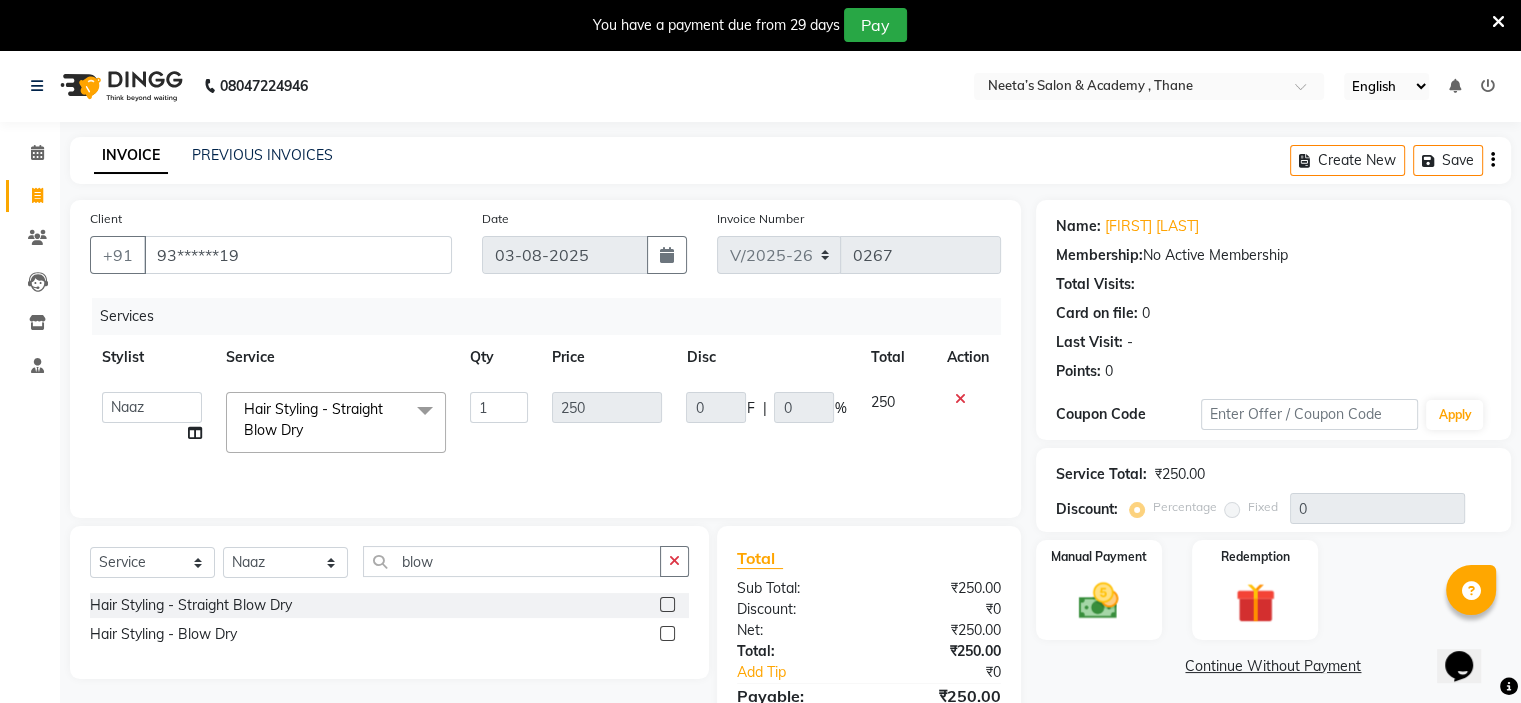 click on "Invoice Number V/2025 V/2025-26 0267" 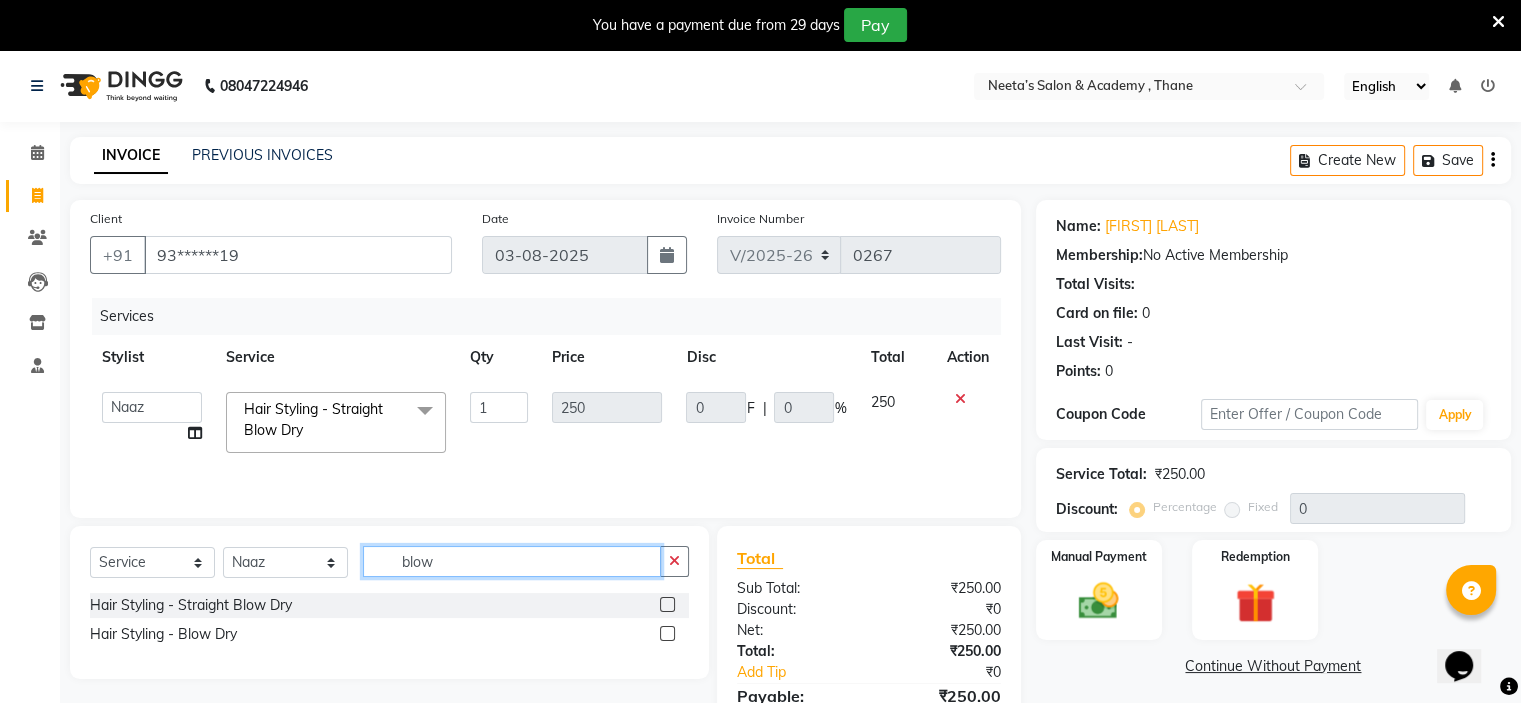 click on "blow" 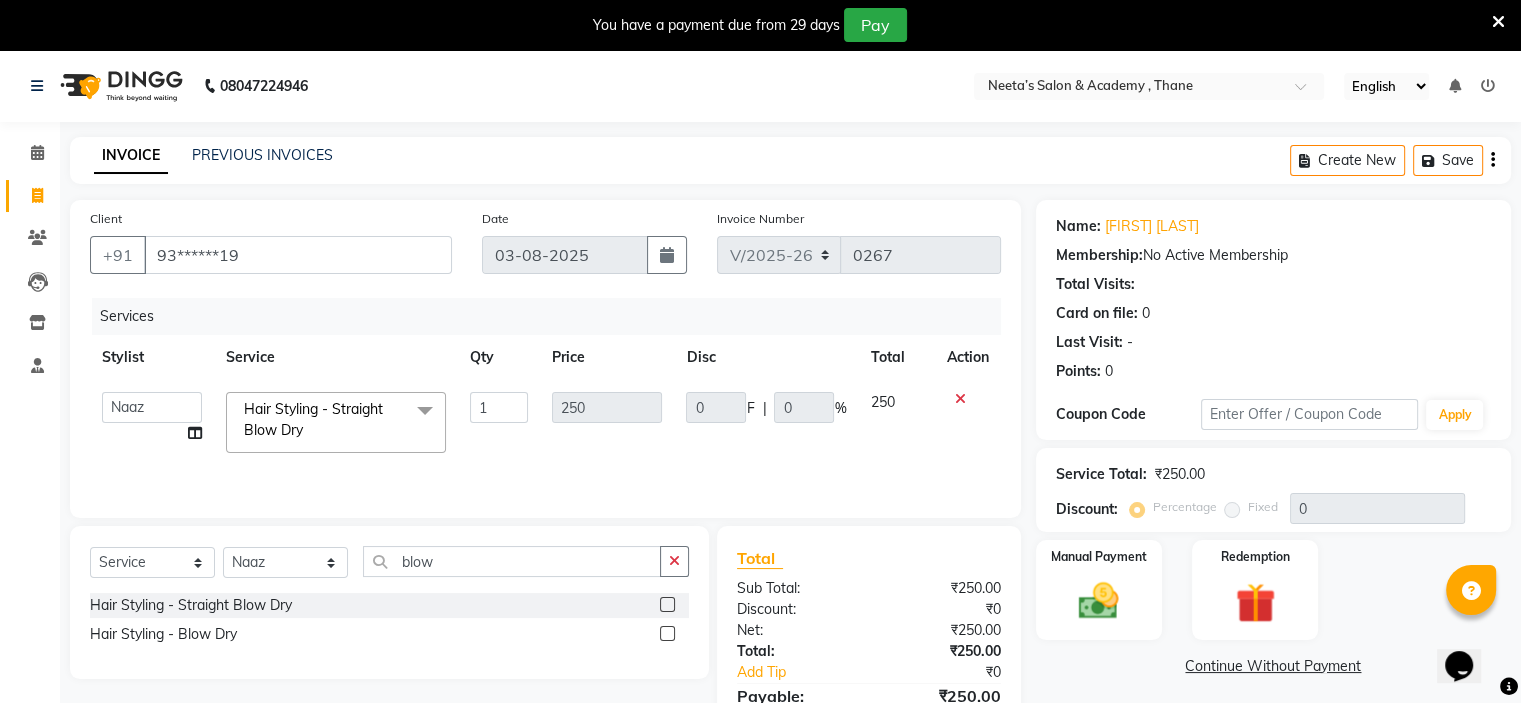 click on "Fixed" 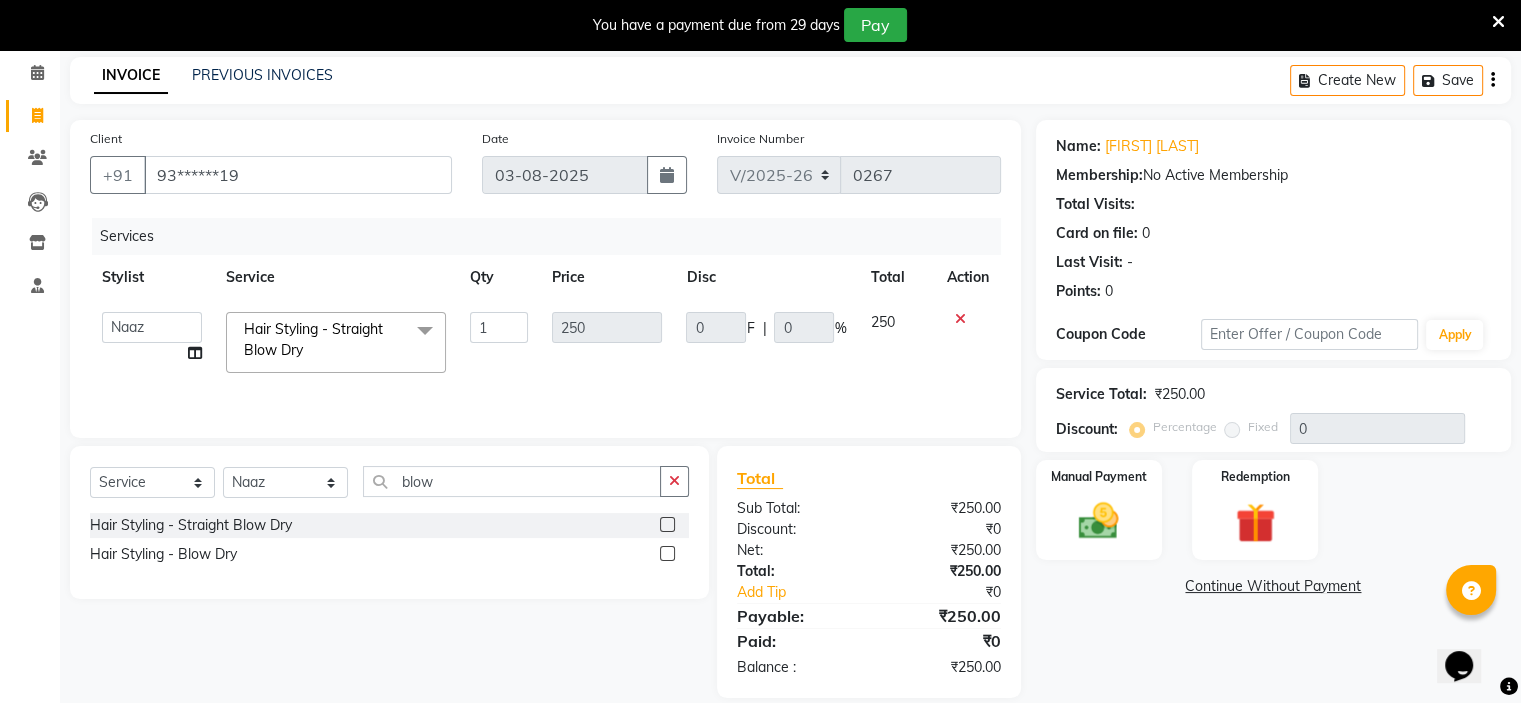 scroll, scrollTop: 82, scrollLeft: 0, axis: vertical 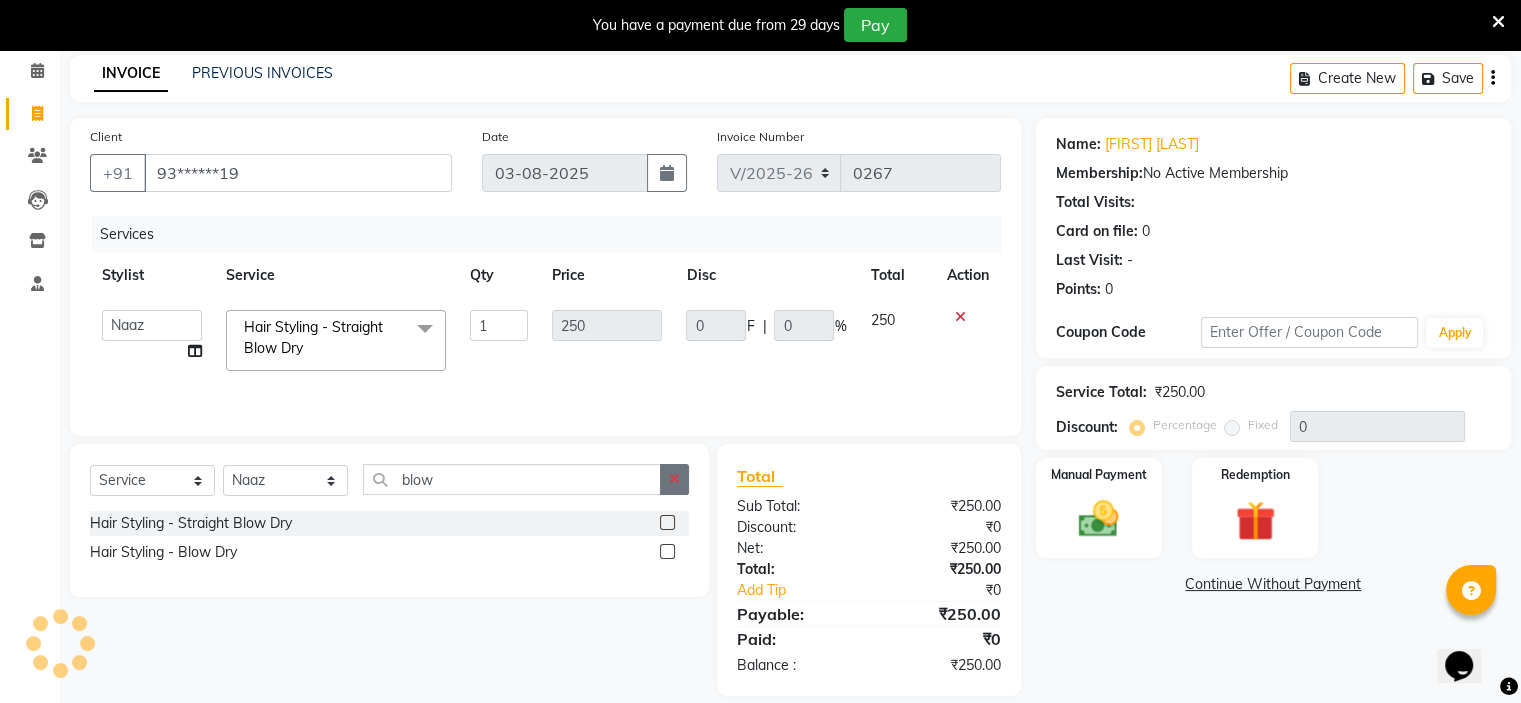 click 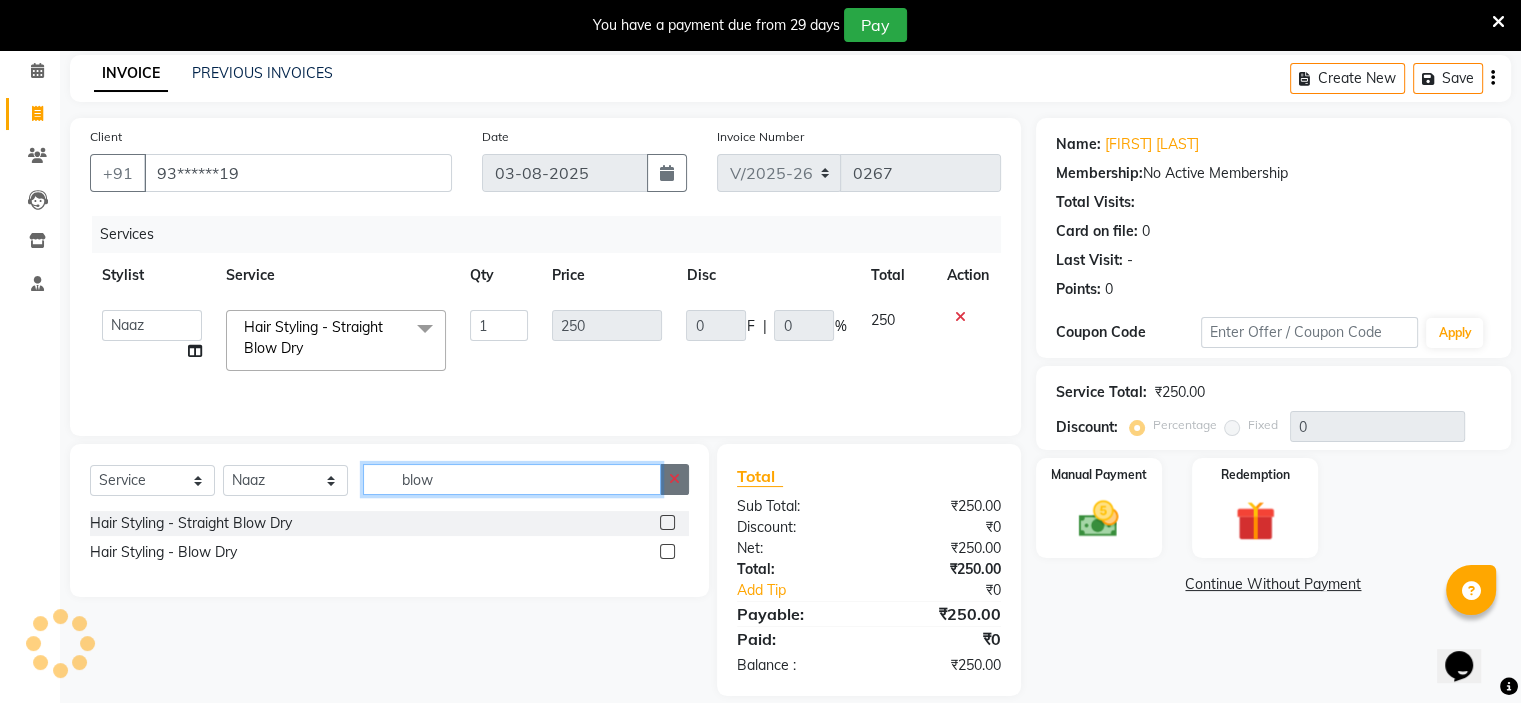 type 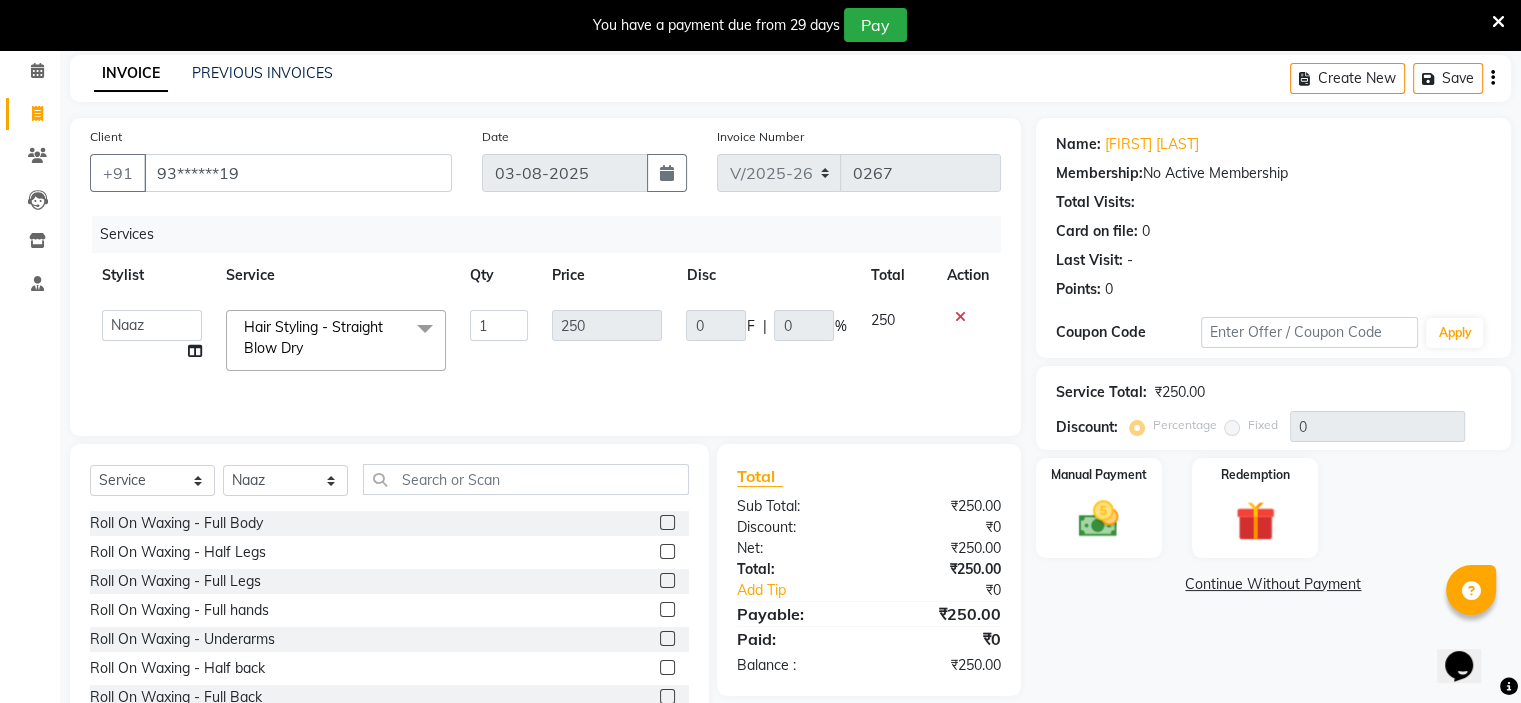 click on "Fixed" 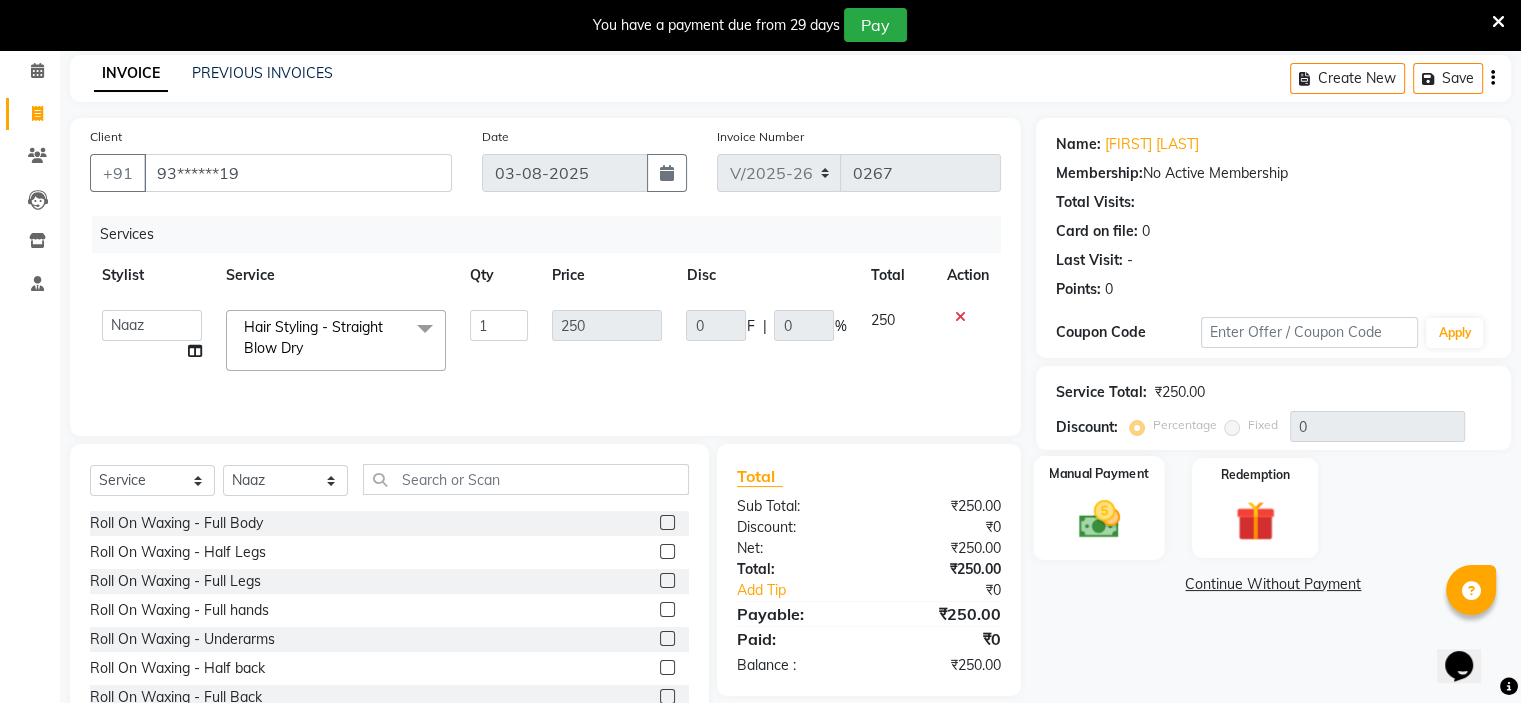 click 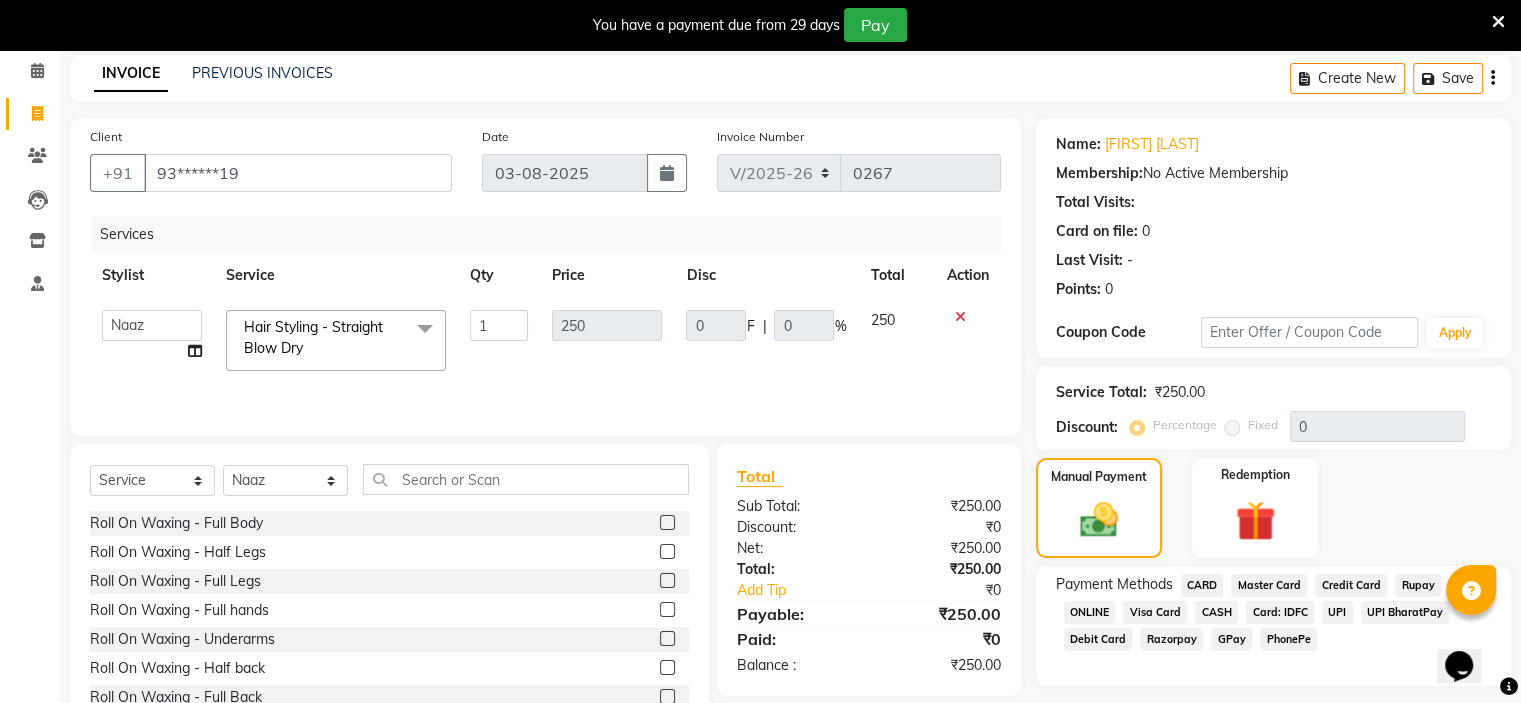 click on "Percentage" 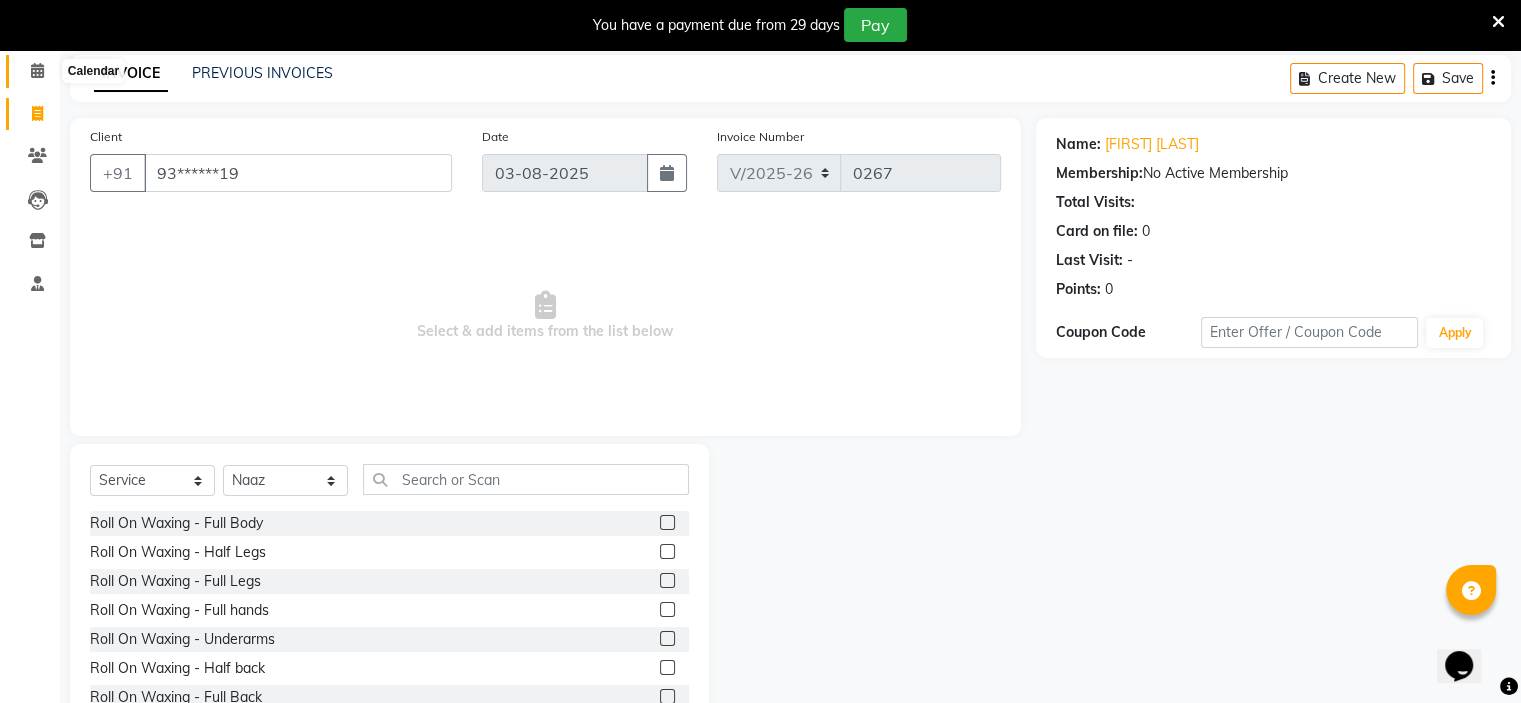 click 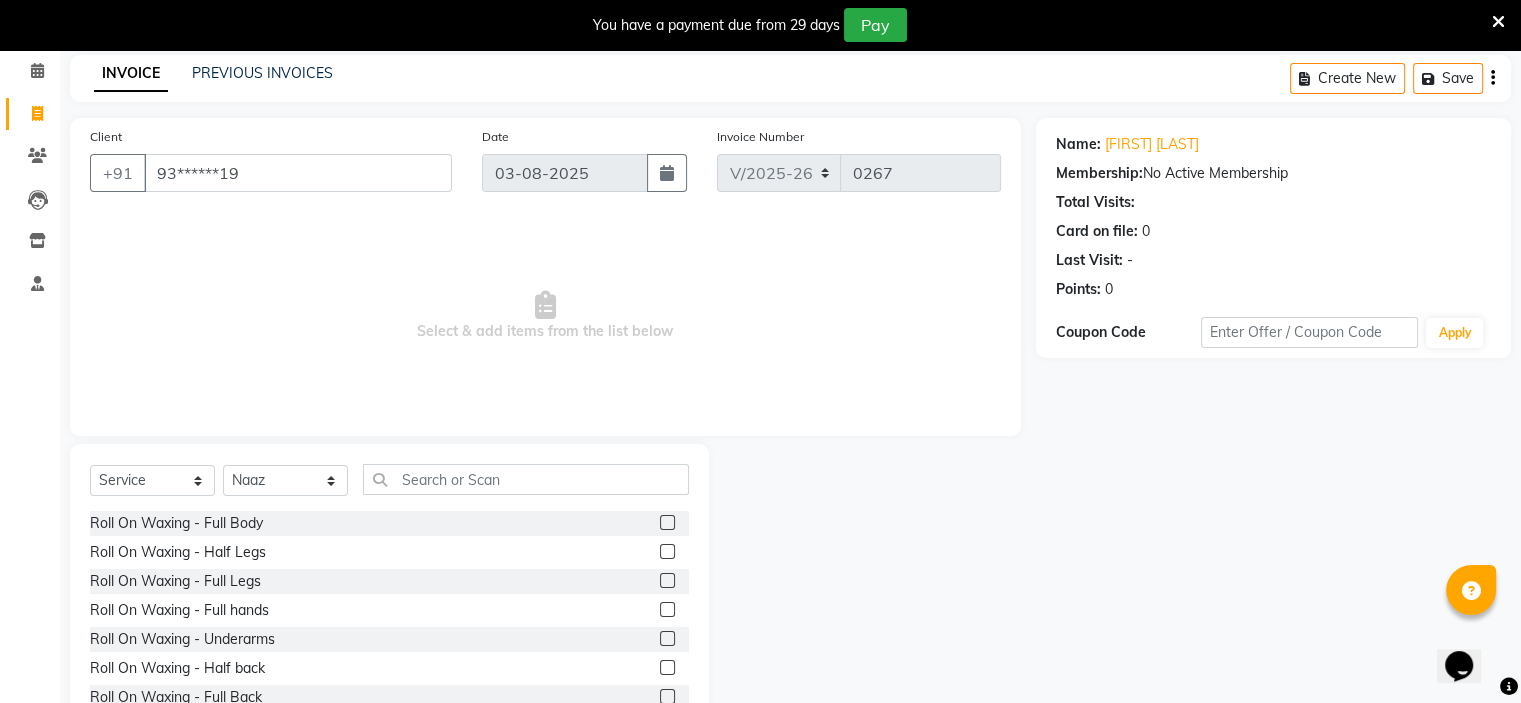 click 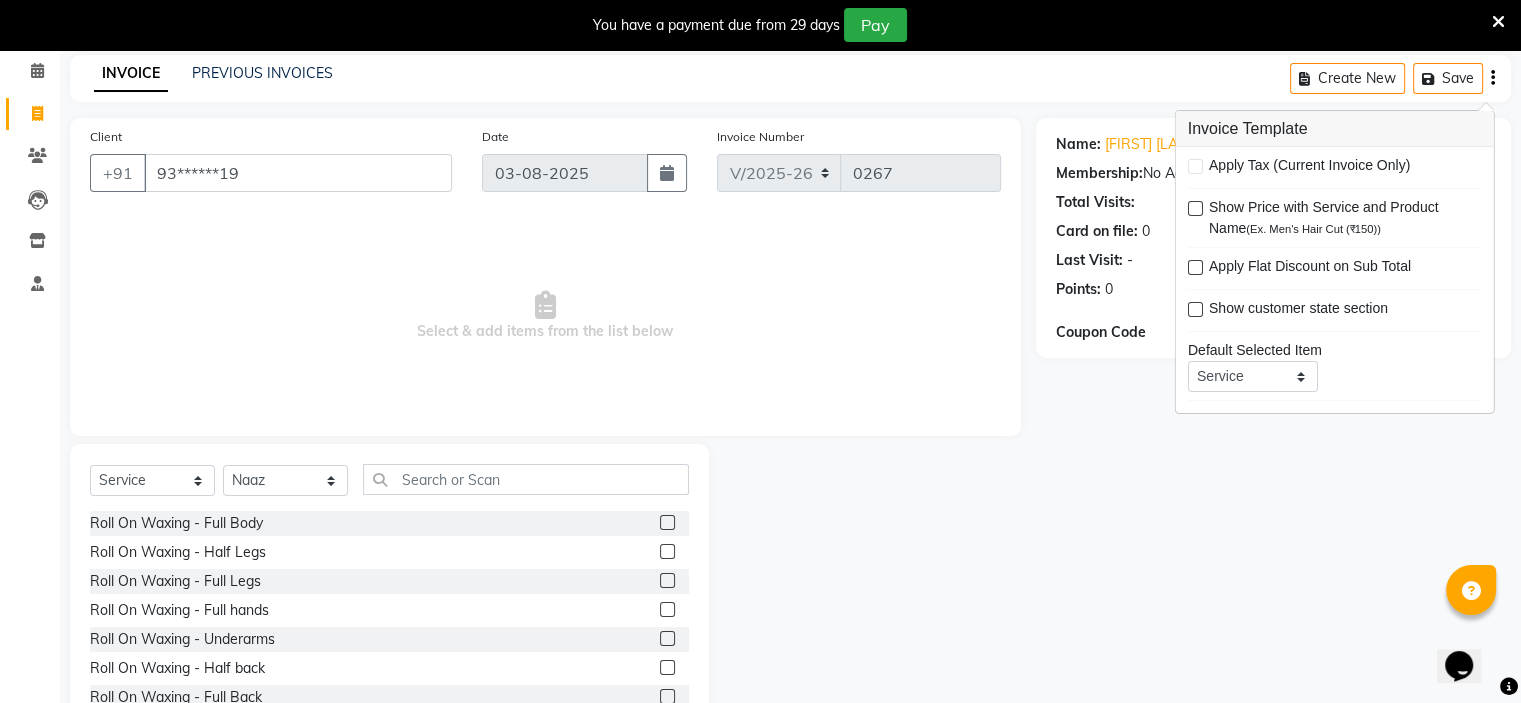 click 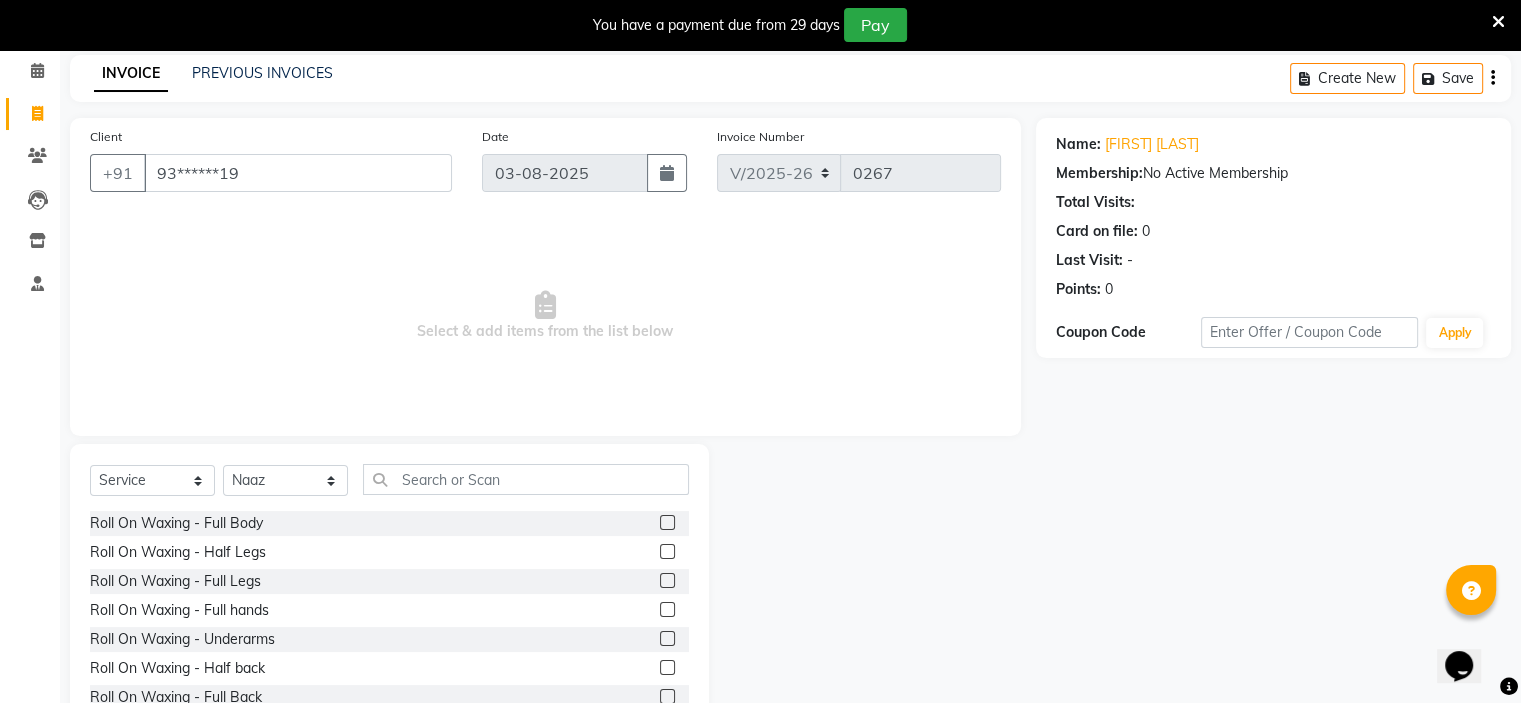 drag, startPoint x: 1502, startPoint y: 8, endPoint x: 1489, endPoint y: 15, distance: 14.764823 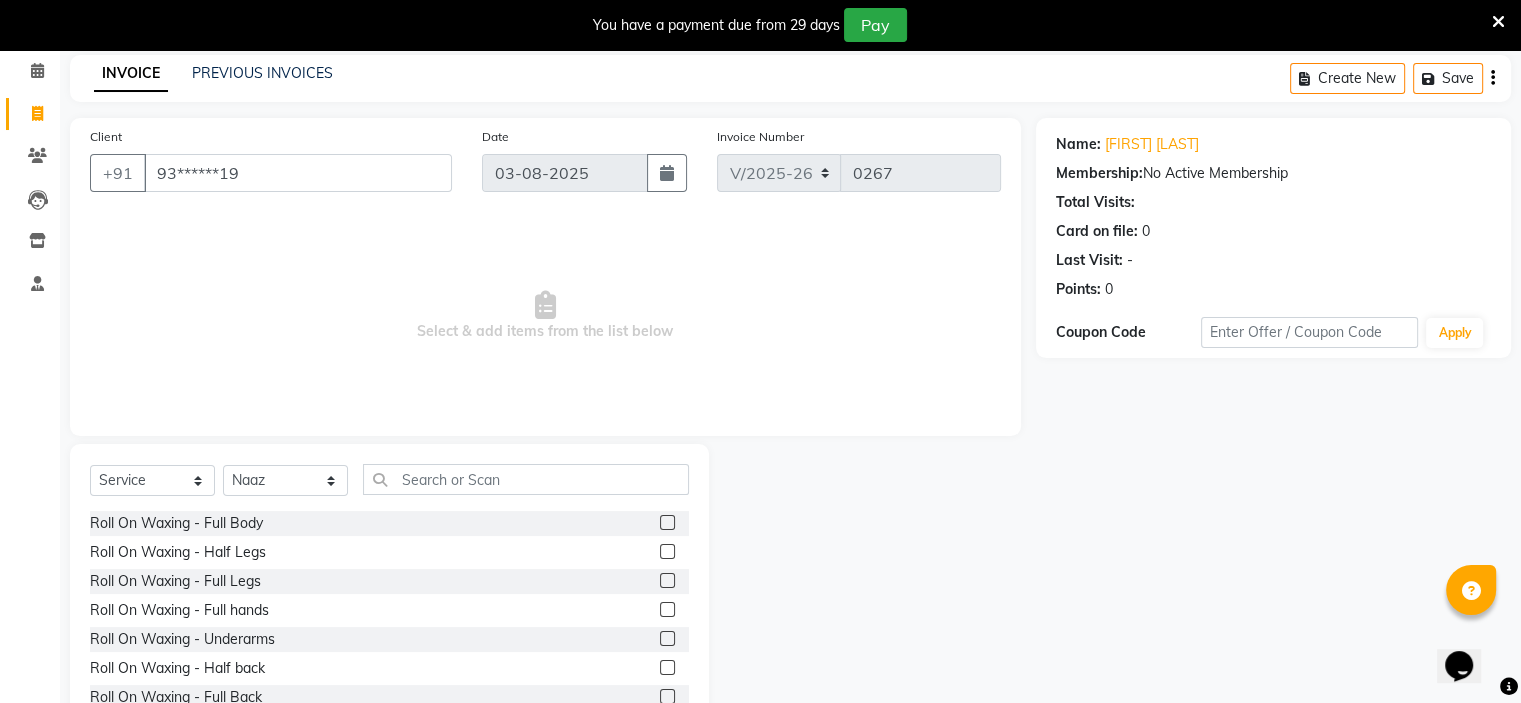 click on "You have a payment due from 29 days   Pay" at bounding box center (760, 25) 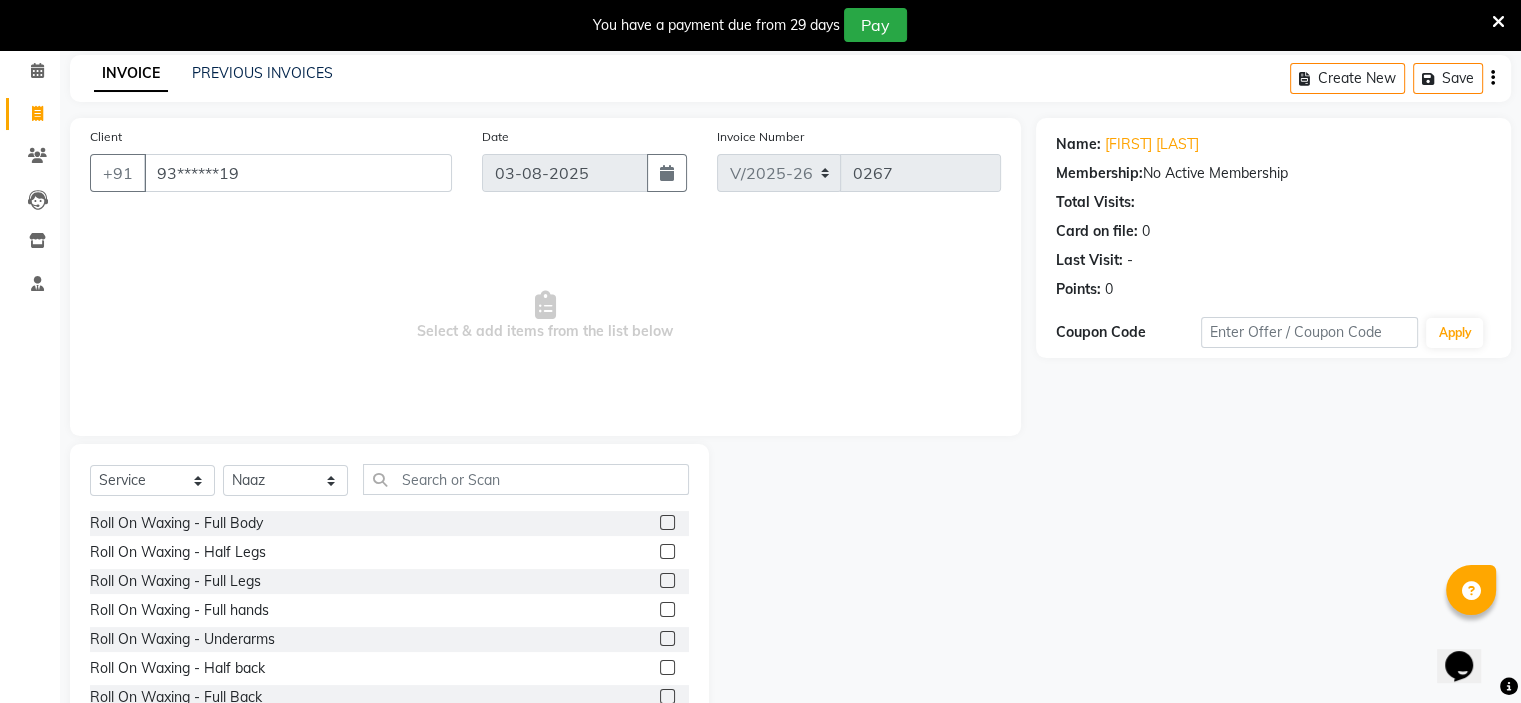 click at bounding box center [1498, 22] 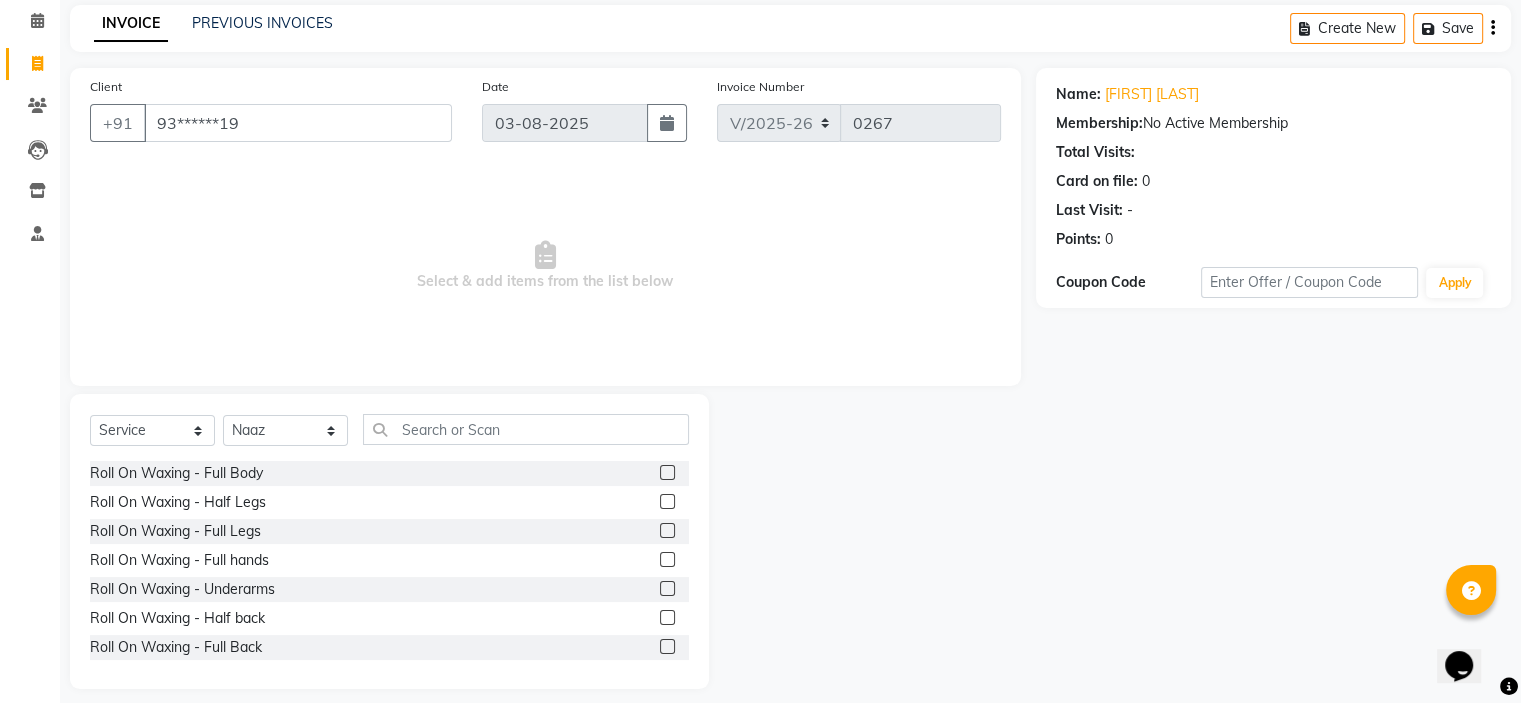 click at bounding box center [1509, 687] 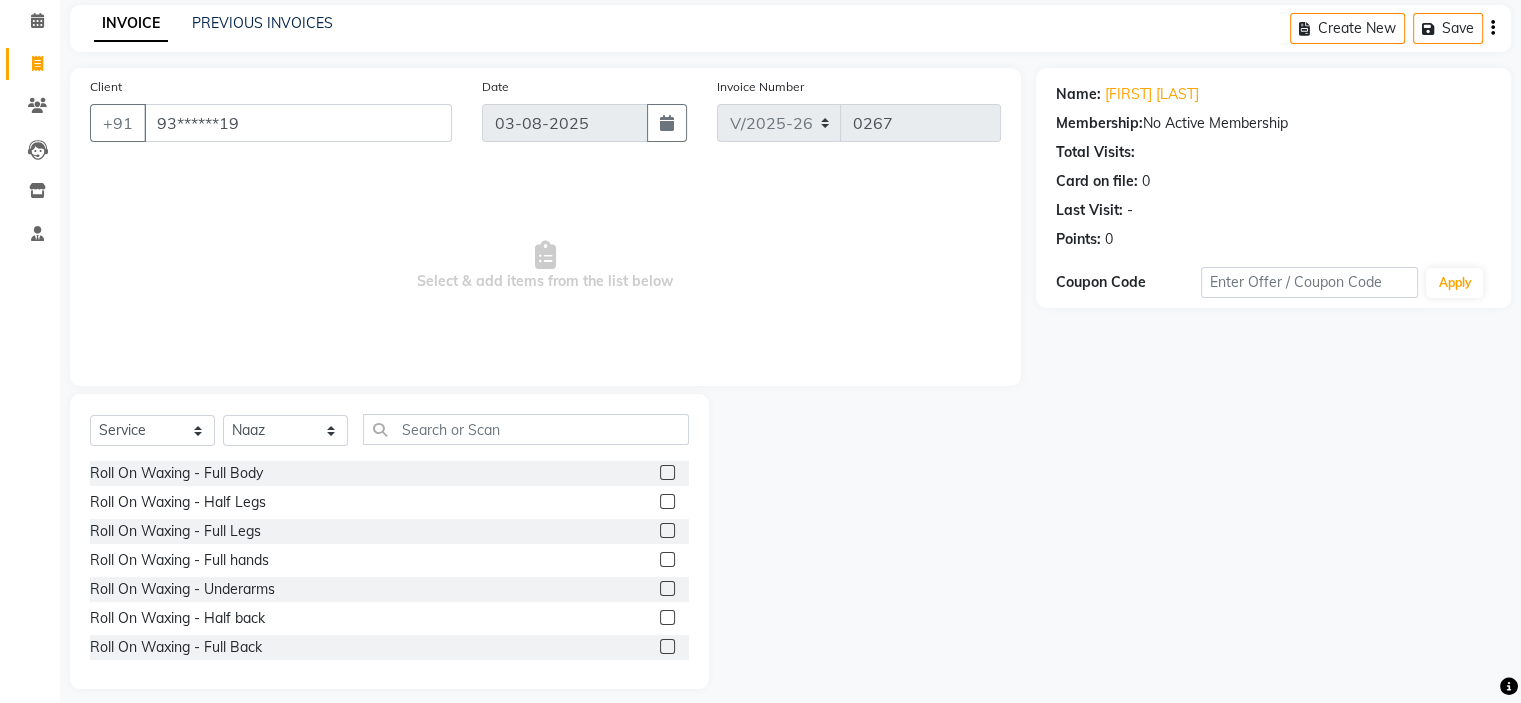 click at bounding box center (1509, 686) 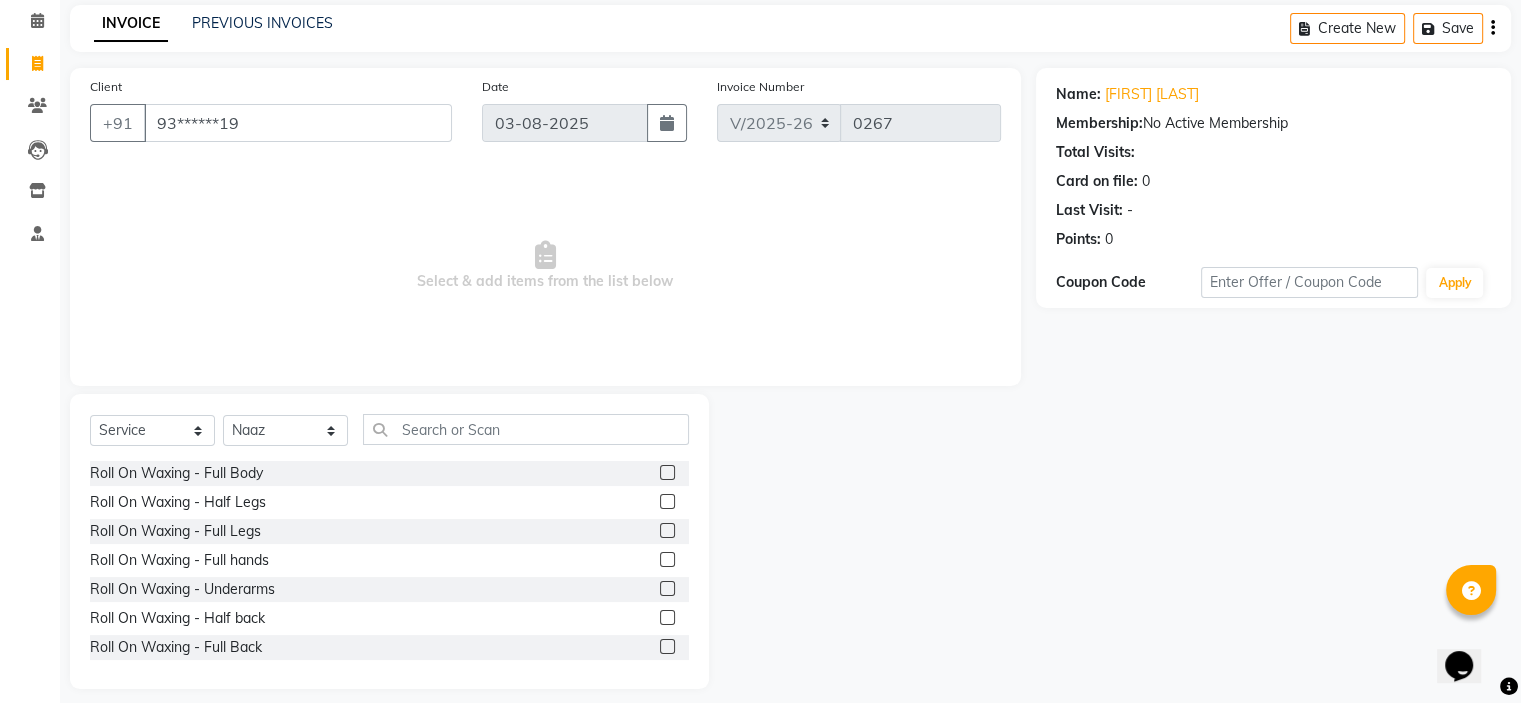 scroll, scrollTop: 0, scrollLeft: 0, axis: both 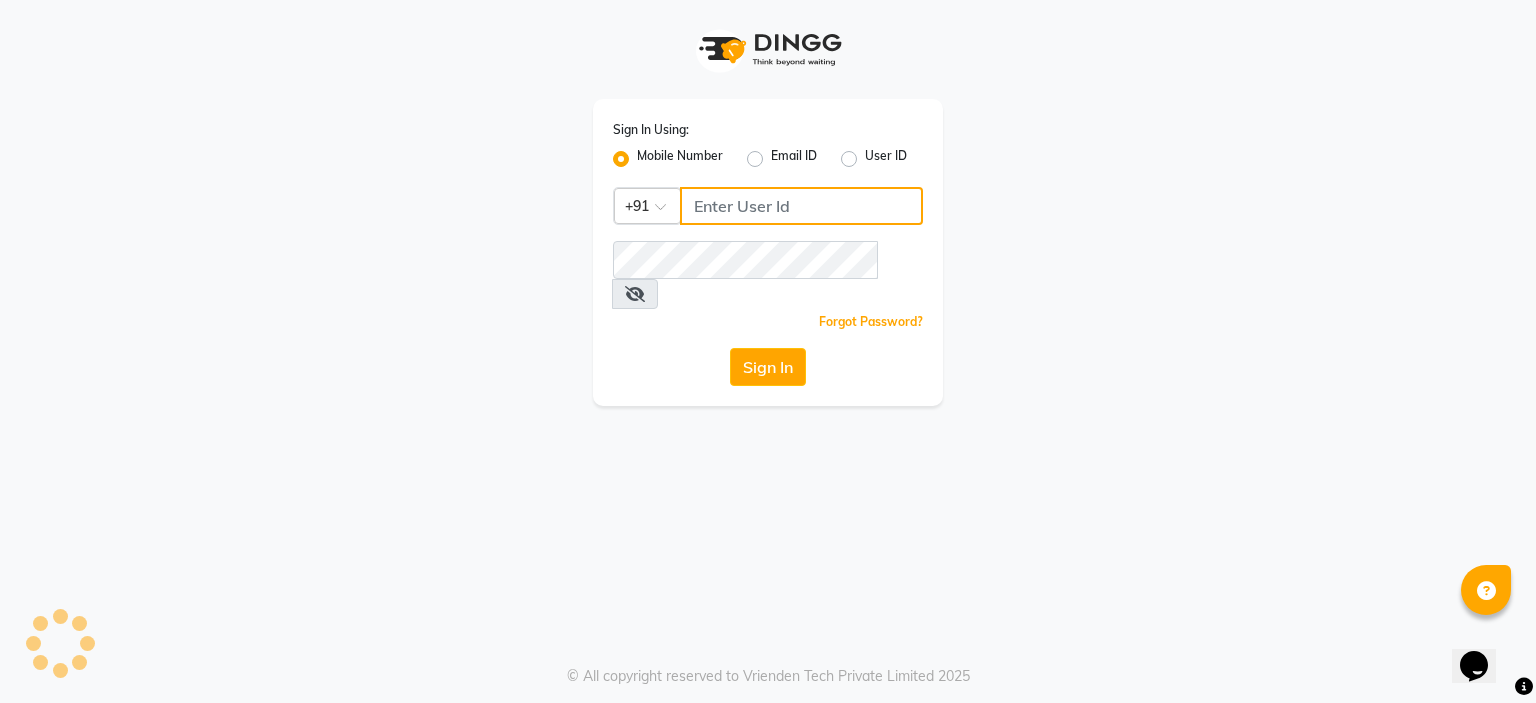 type on "[PHONE]" 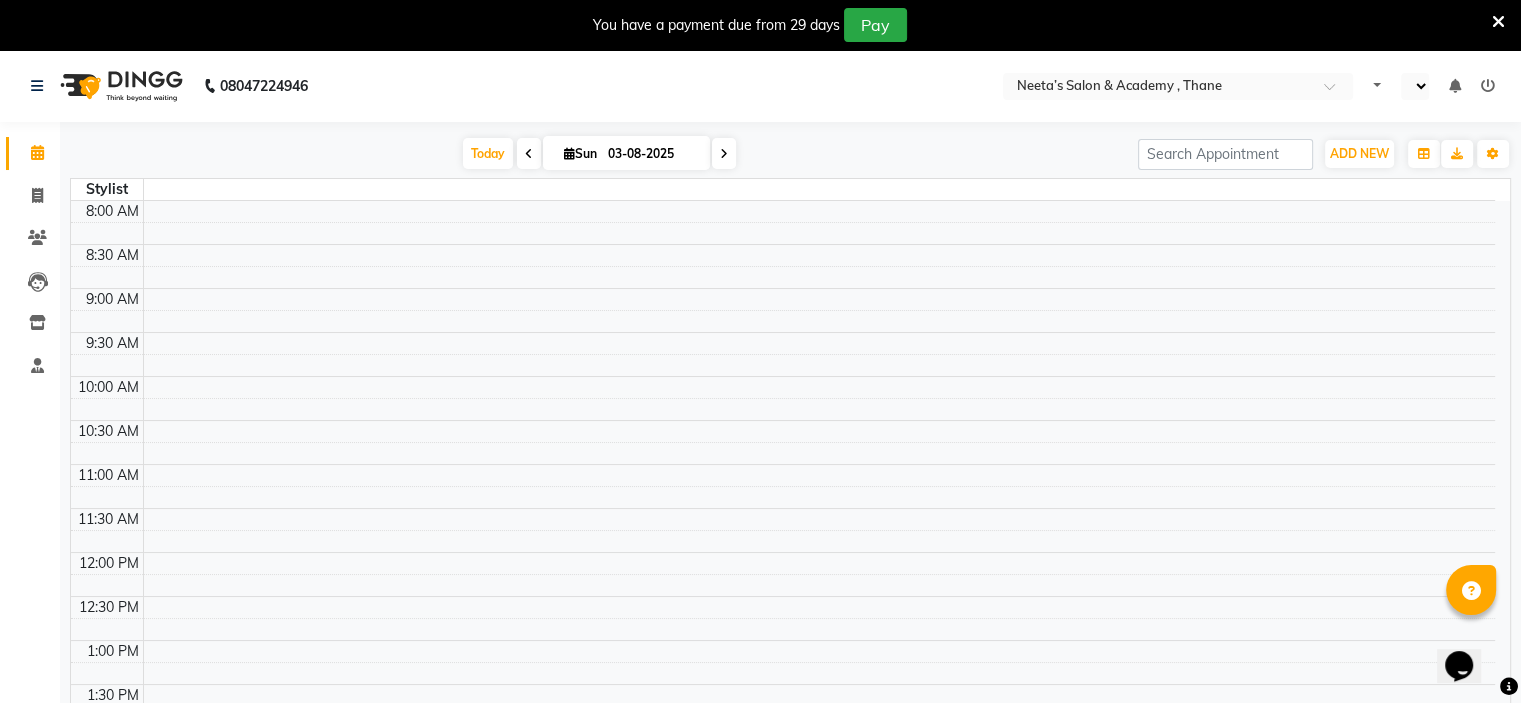 select on "en" 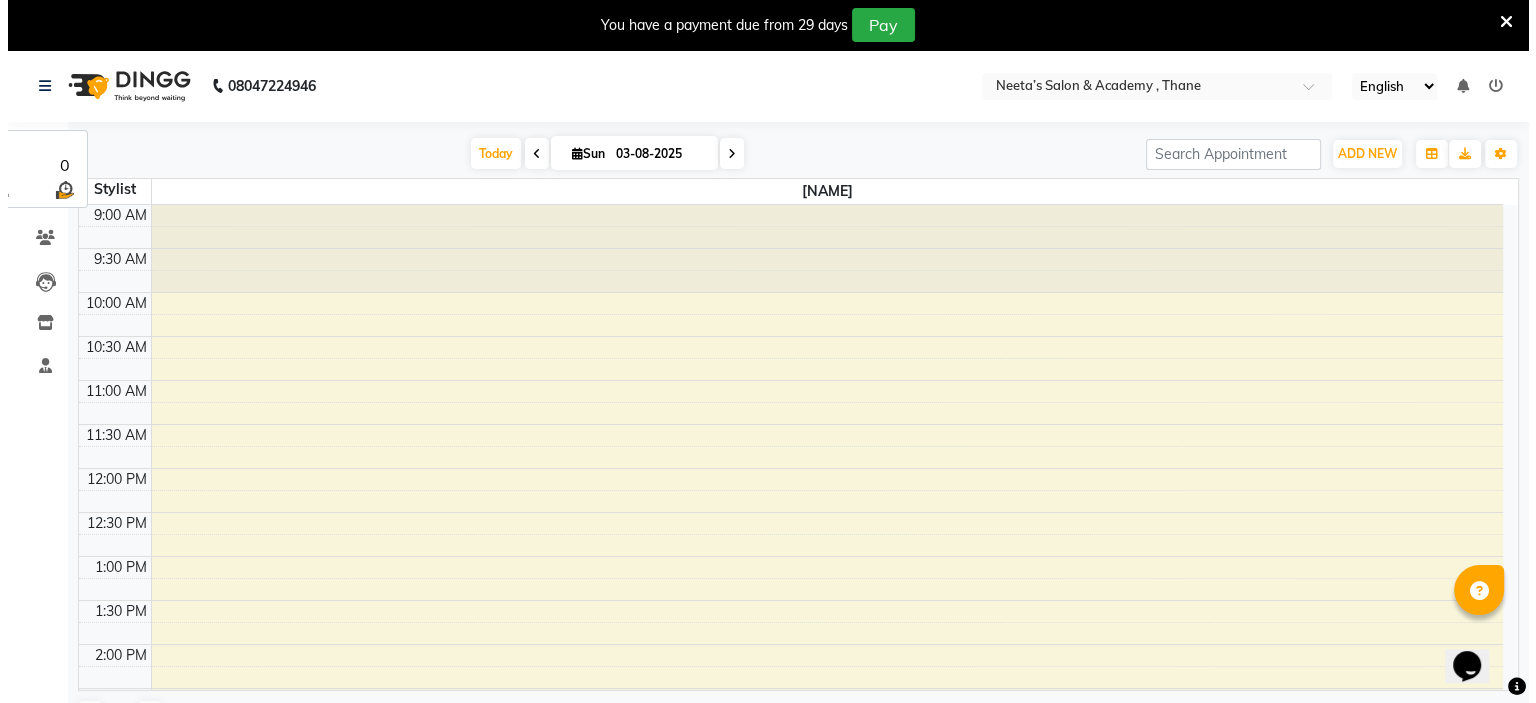 scroll, scrollTop: 0, scrollLeft: 0, axis: both 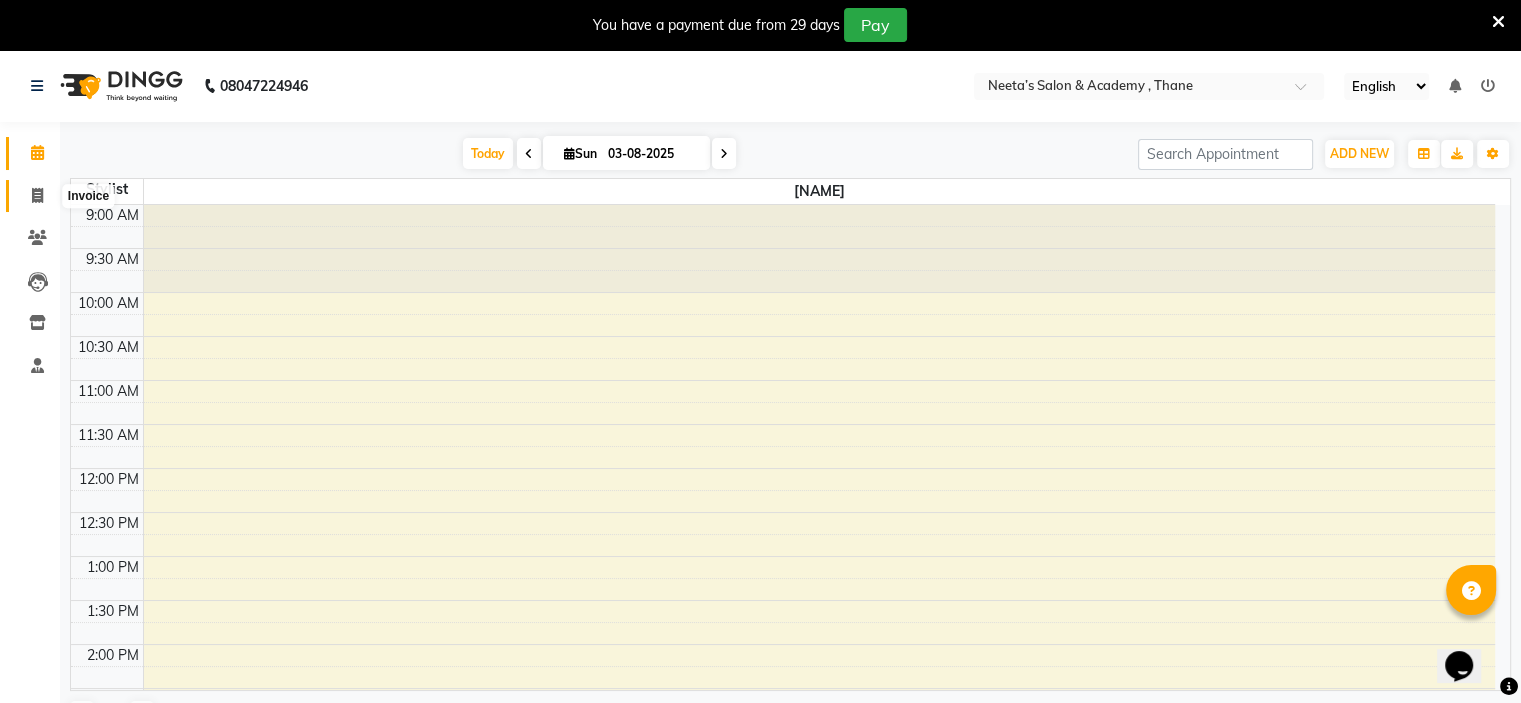 click 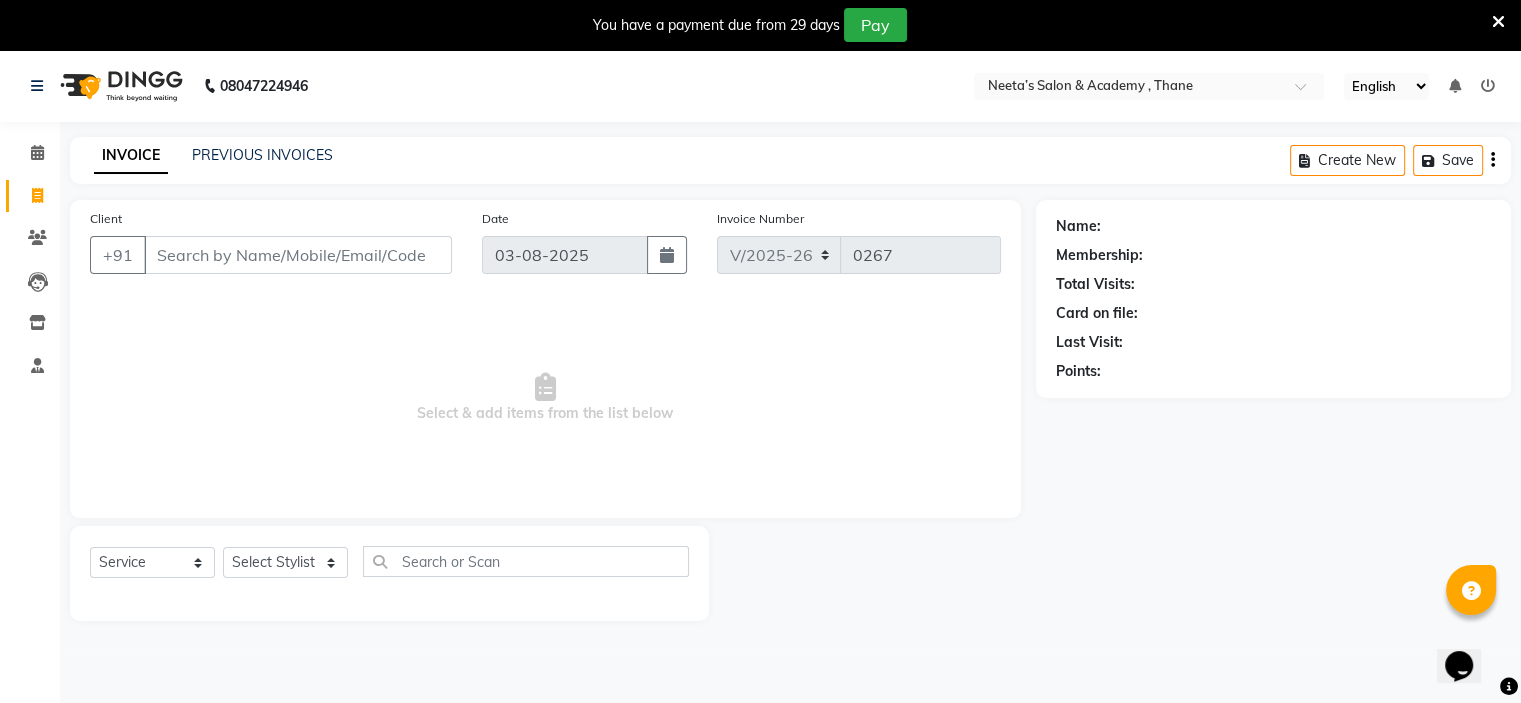 click at bounding box center [1488, 86] 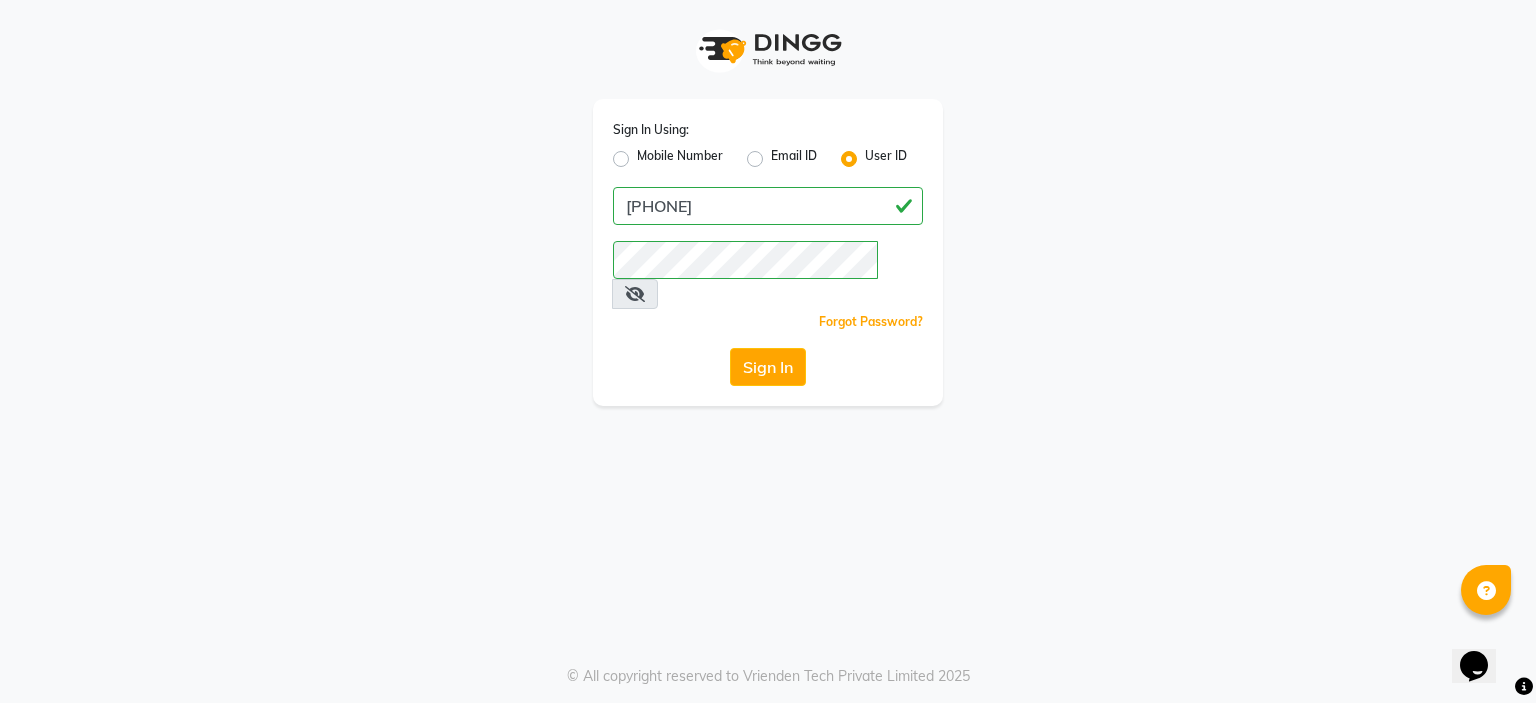 click on "Email ID" 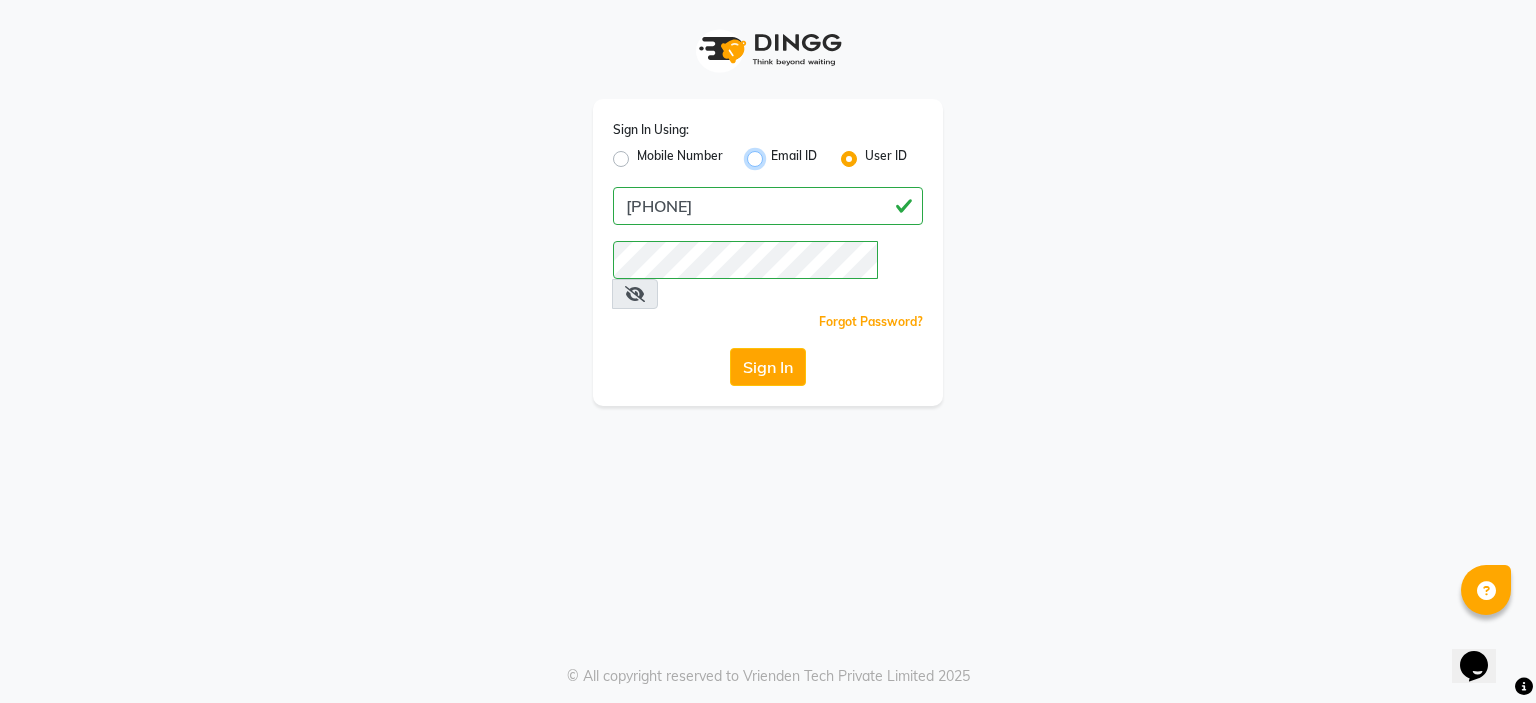 click on "Email ID" at bounding box center [777, 153] 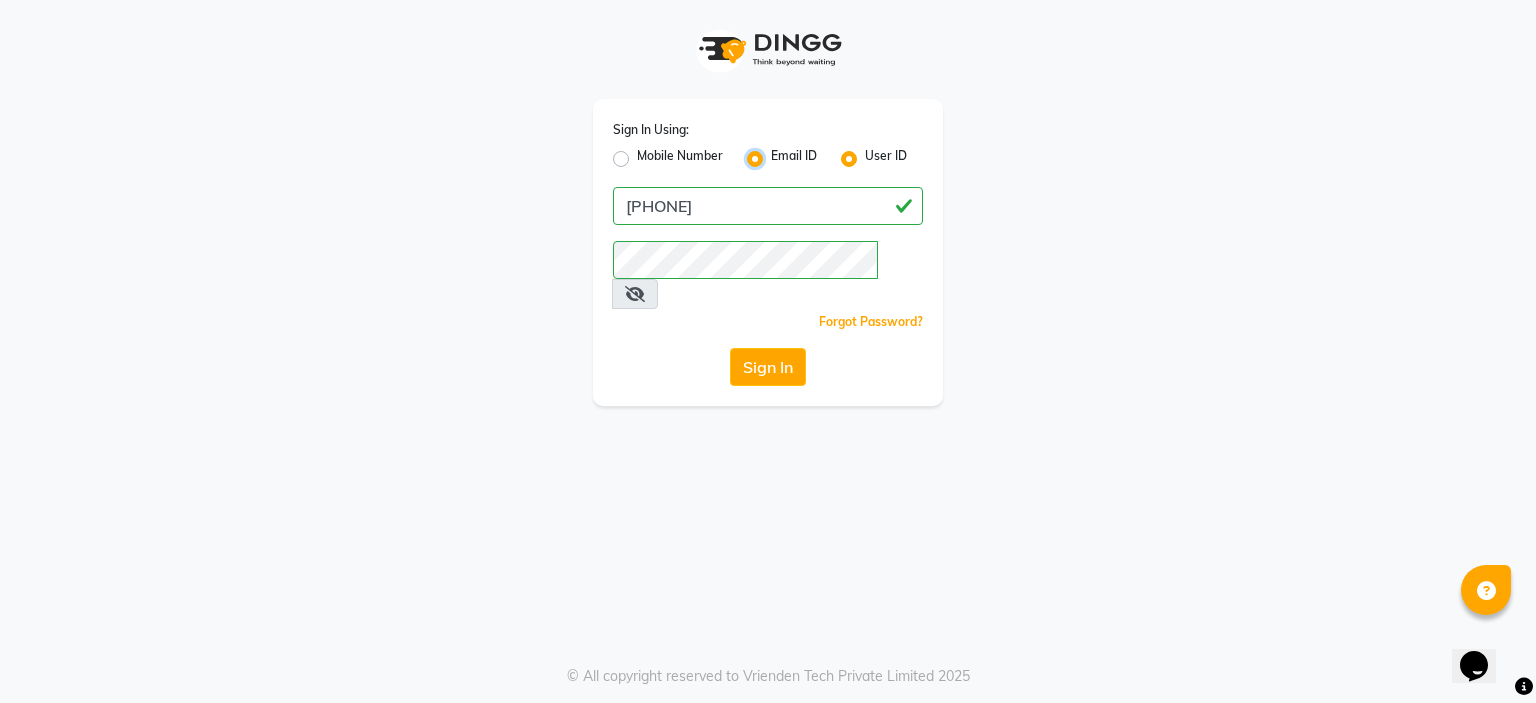 radio on "false" 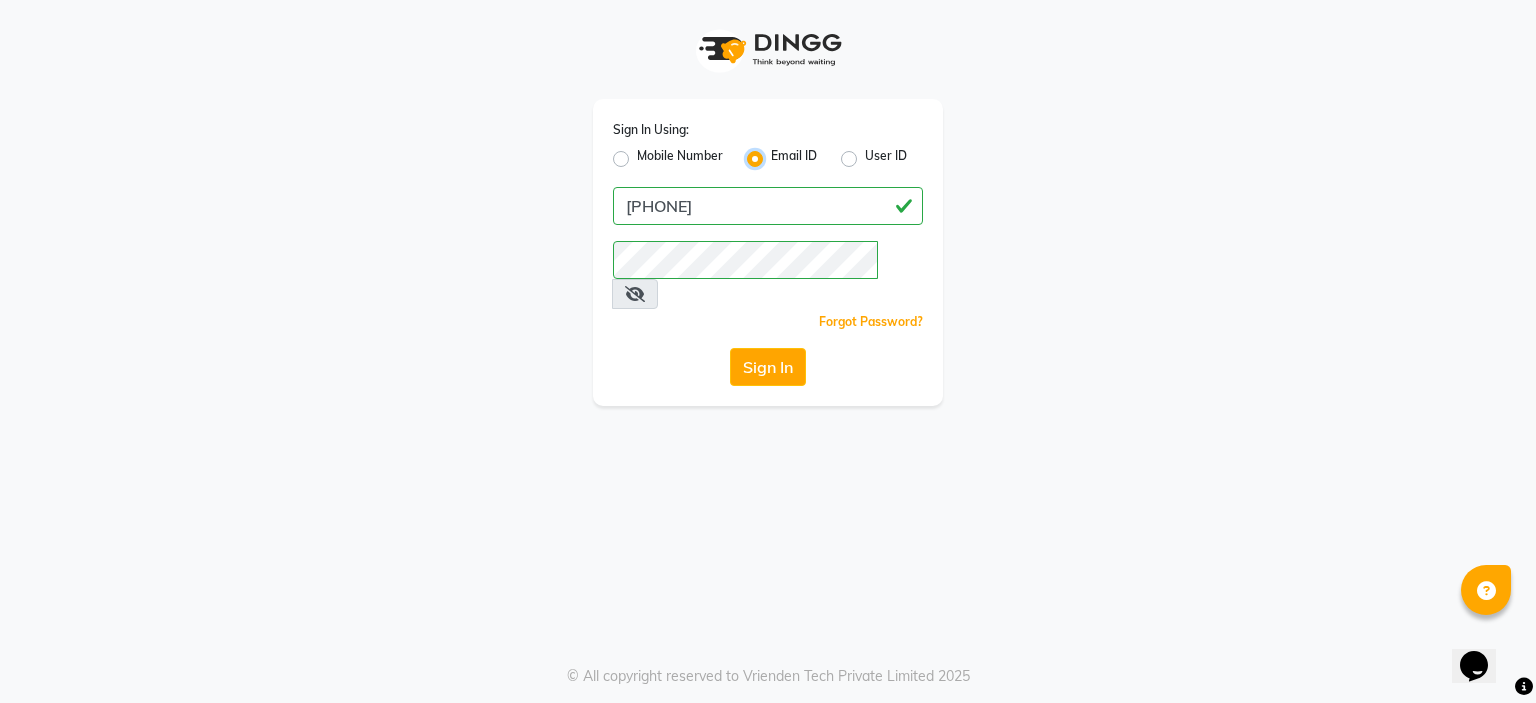 type 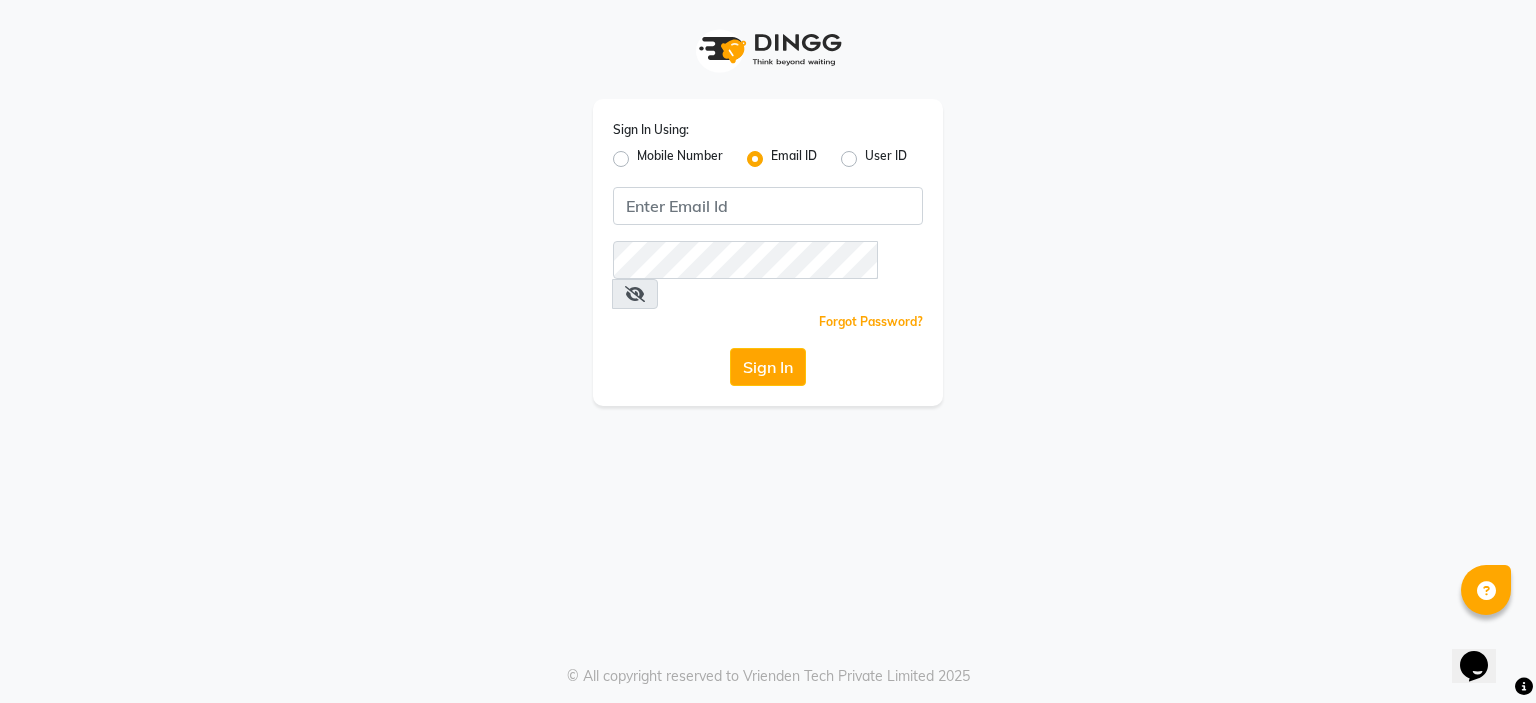 click on "User ID" 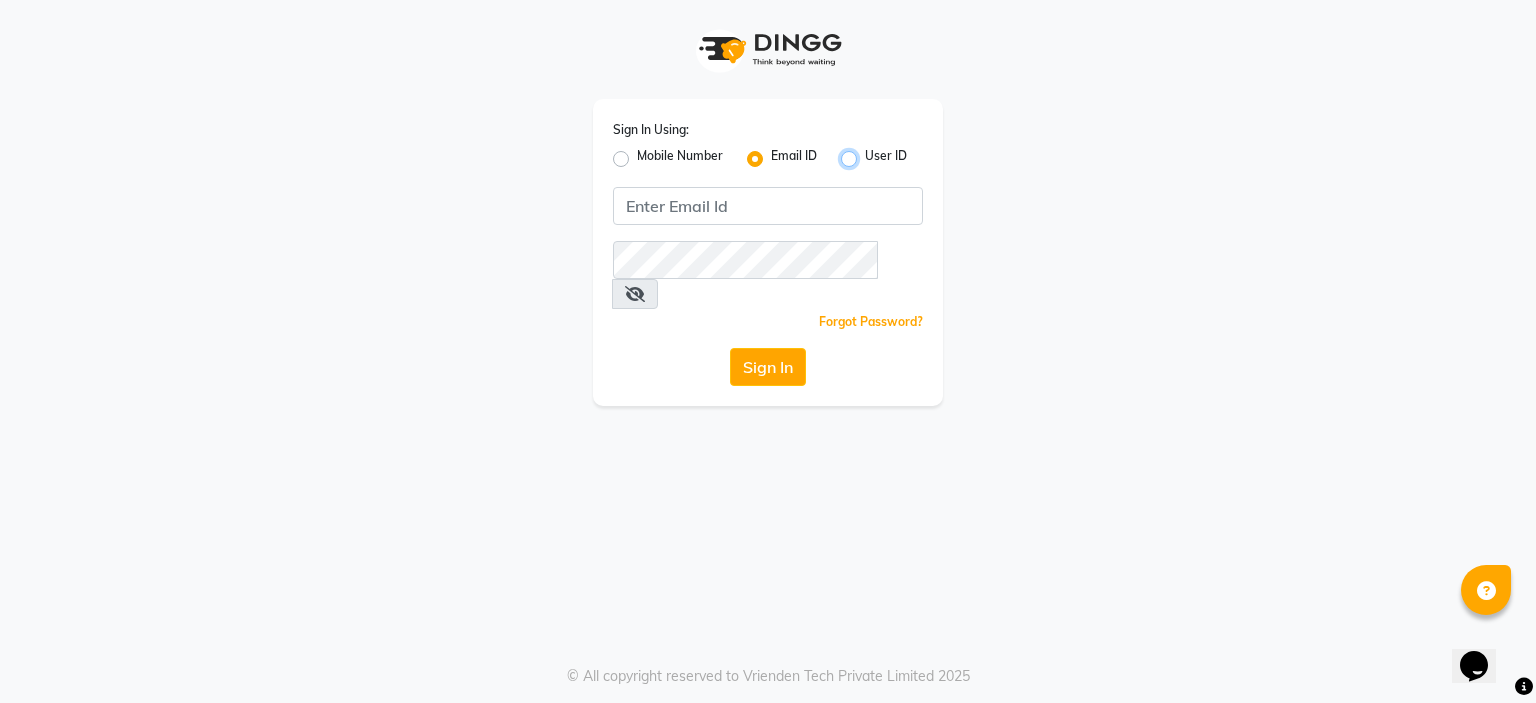 click on "User ID" at bounding box center [871, 153] 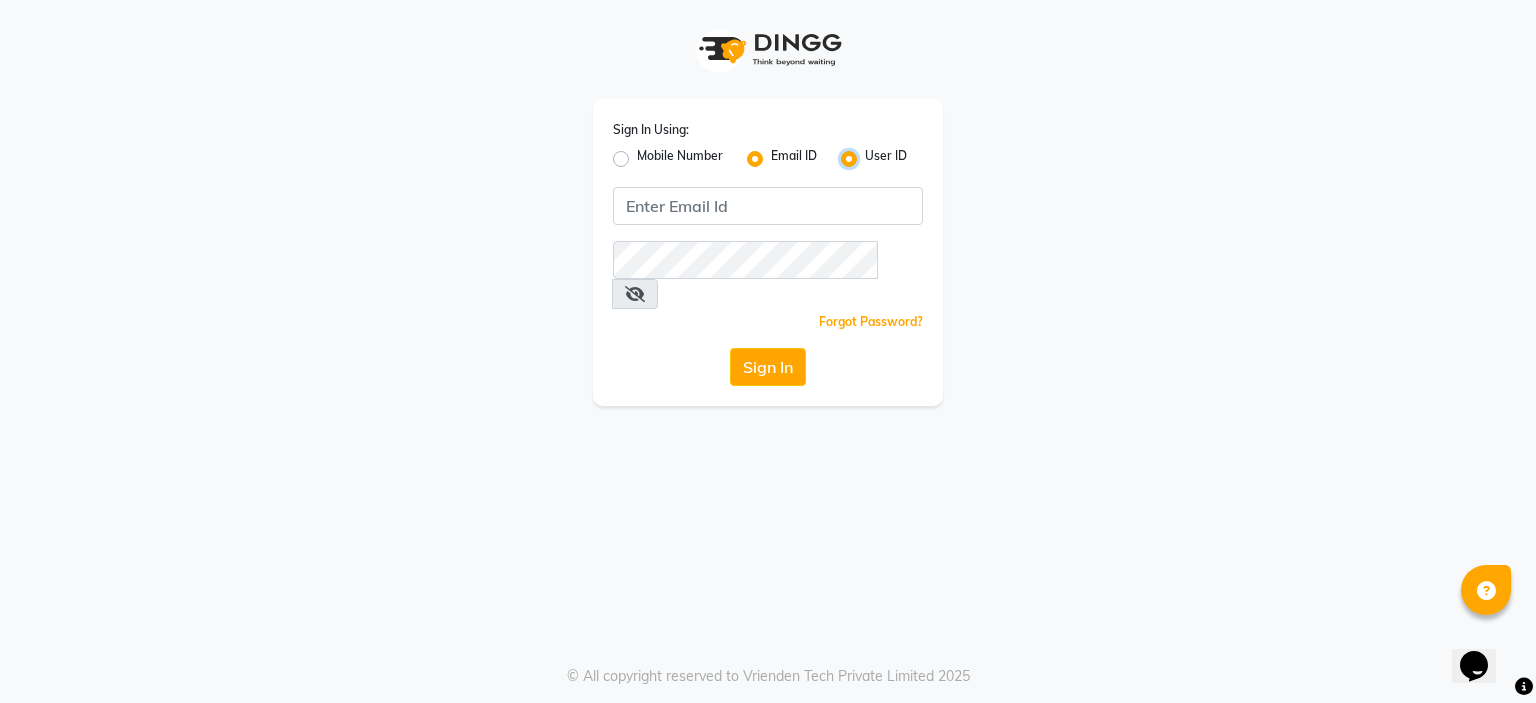 radio on "false" 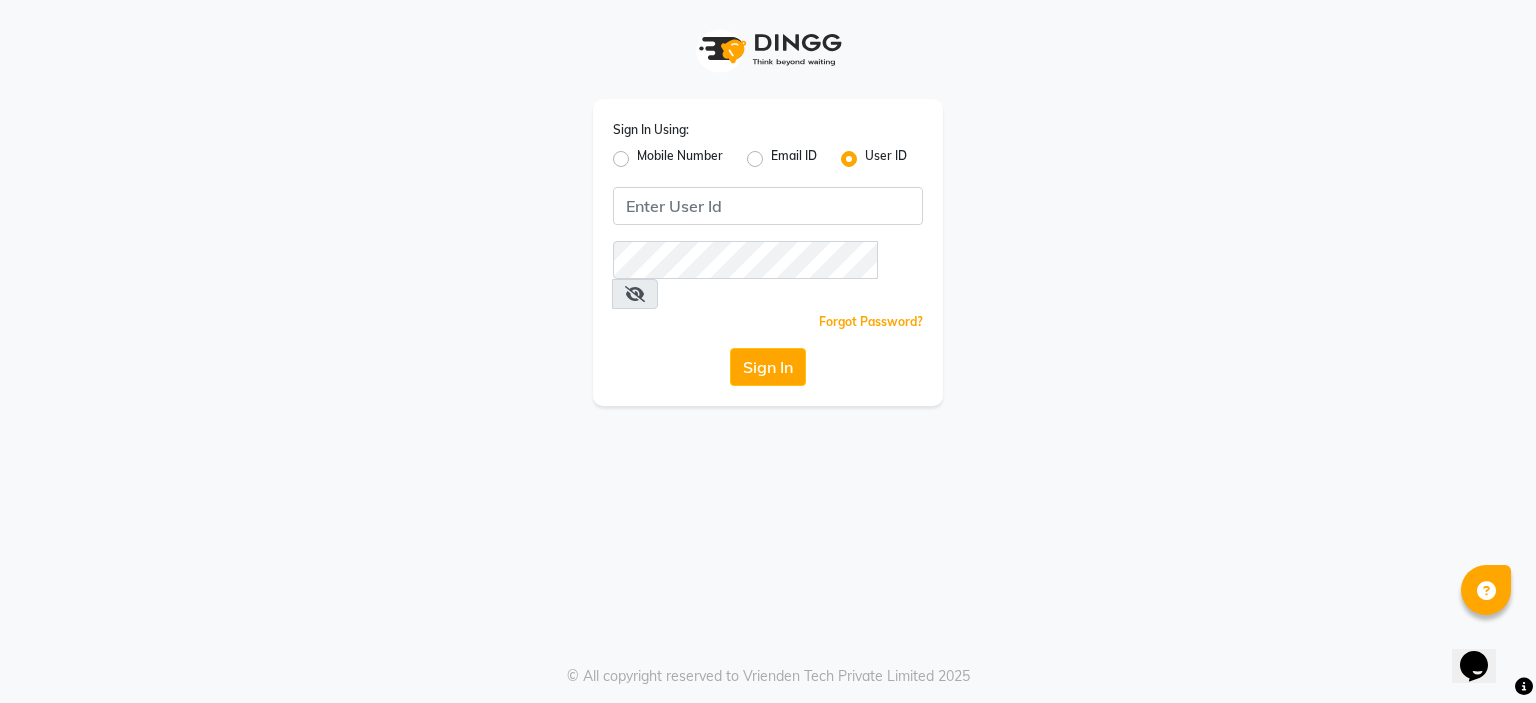 click on "Sign In Using: Mobile Number Email ID User ID  Remember me Forgot Password?  Sign In" 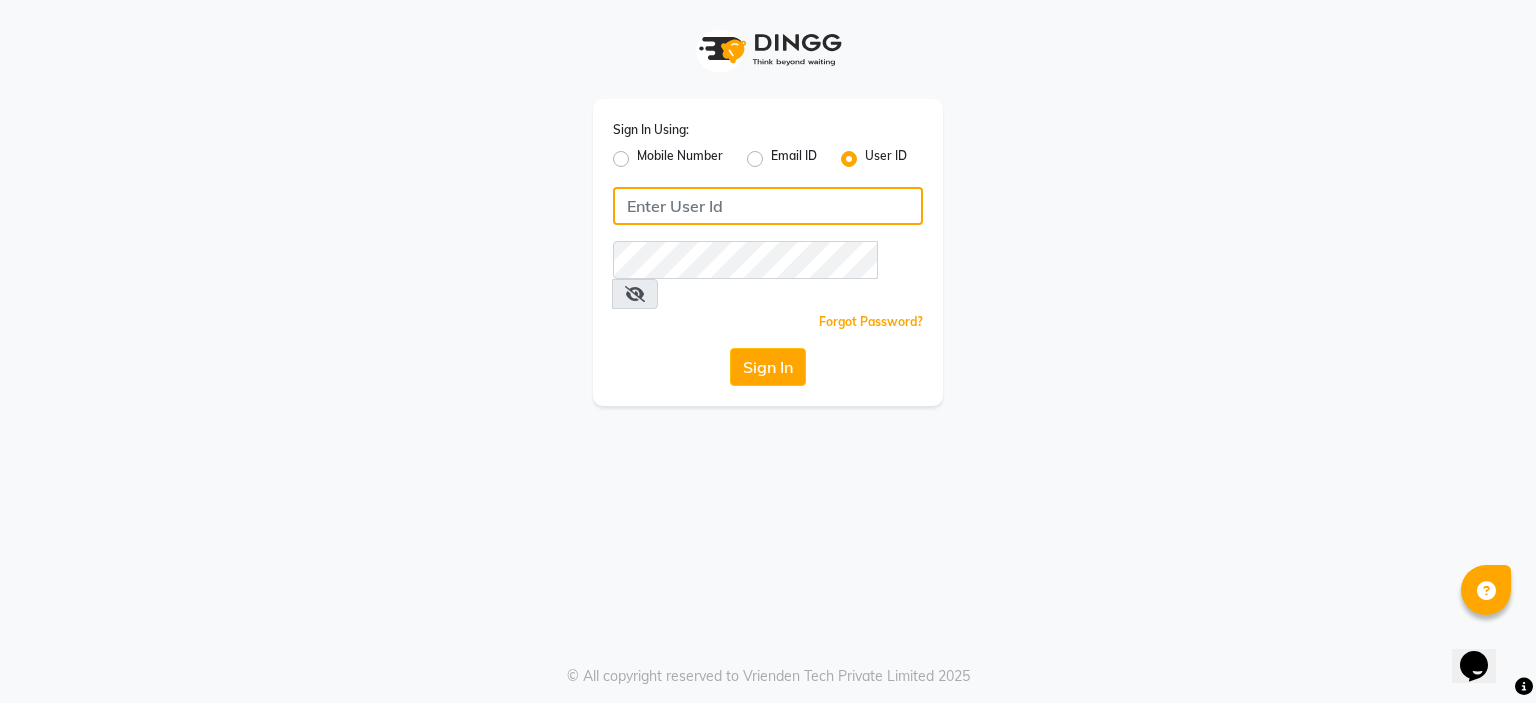 click 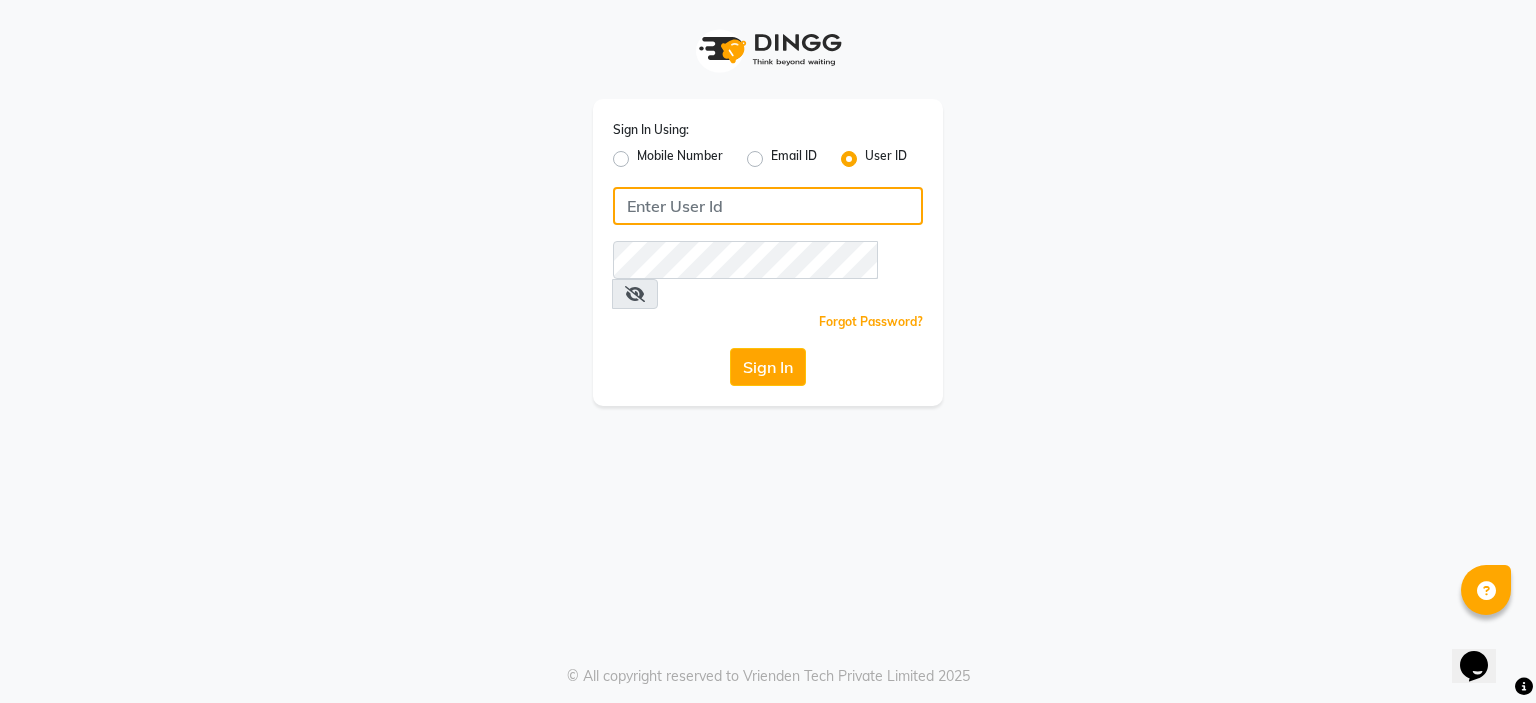 type on "[EMAIL]" 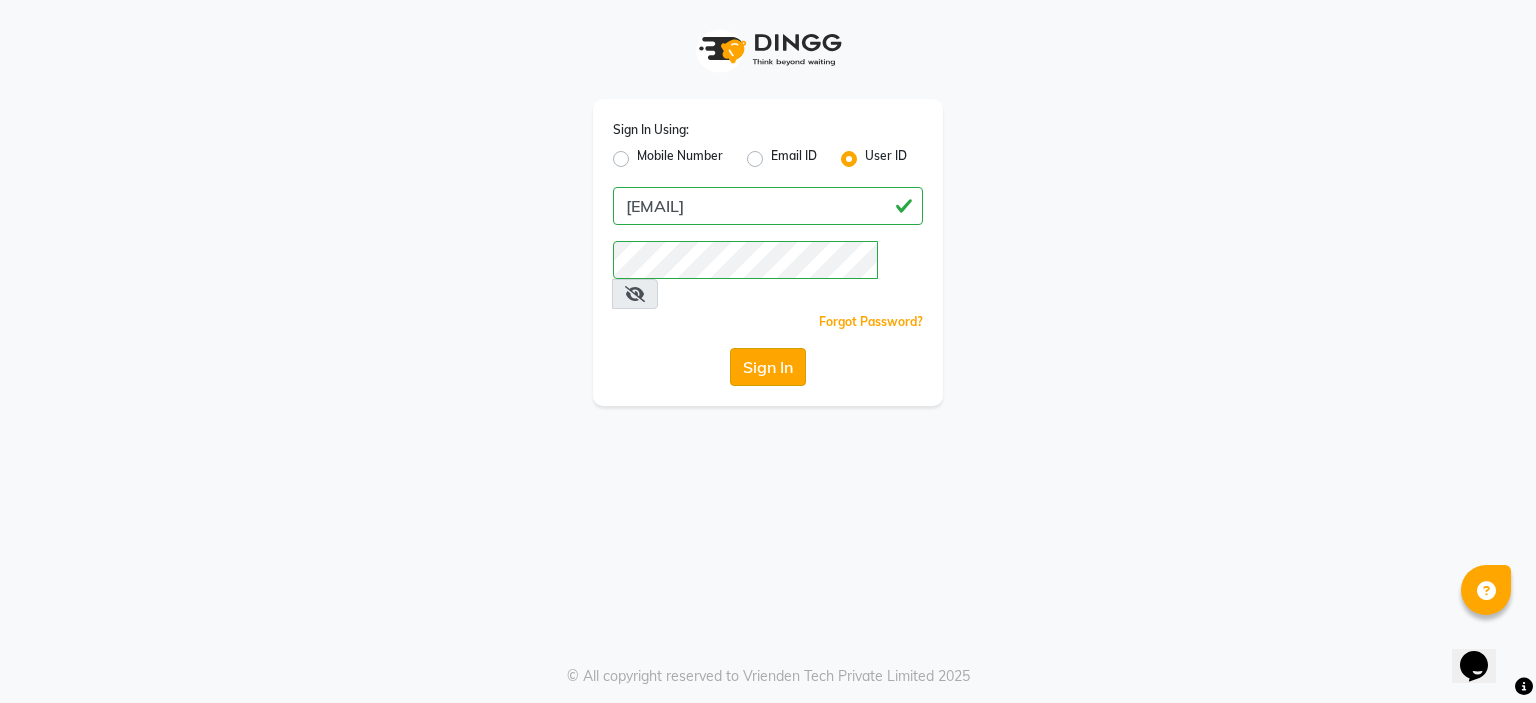 click on "Sign In" 